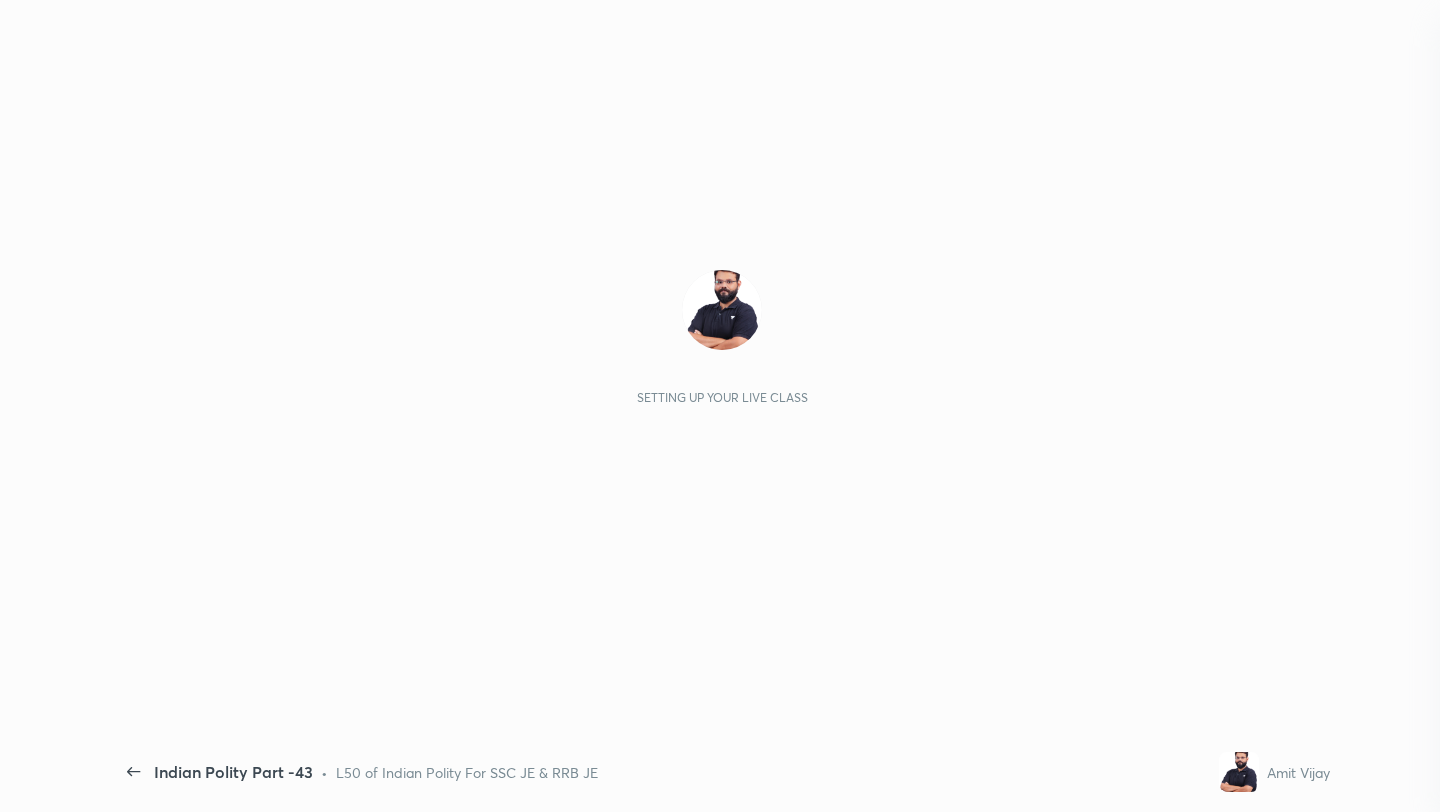 scroll, scrollTop: 0, scrollLeft: 0, axis: both 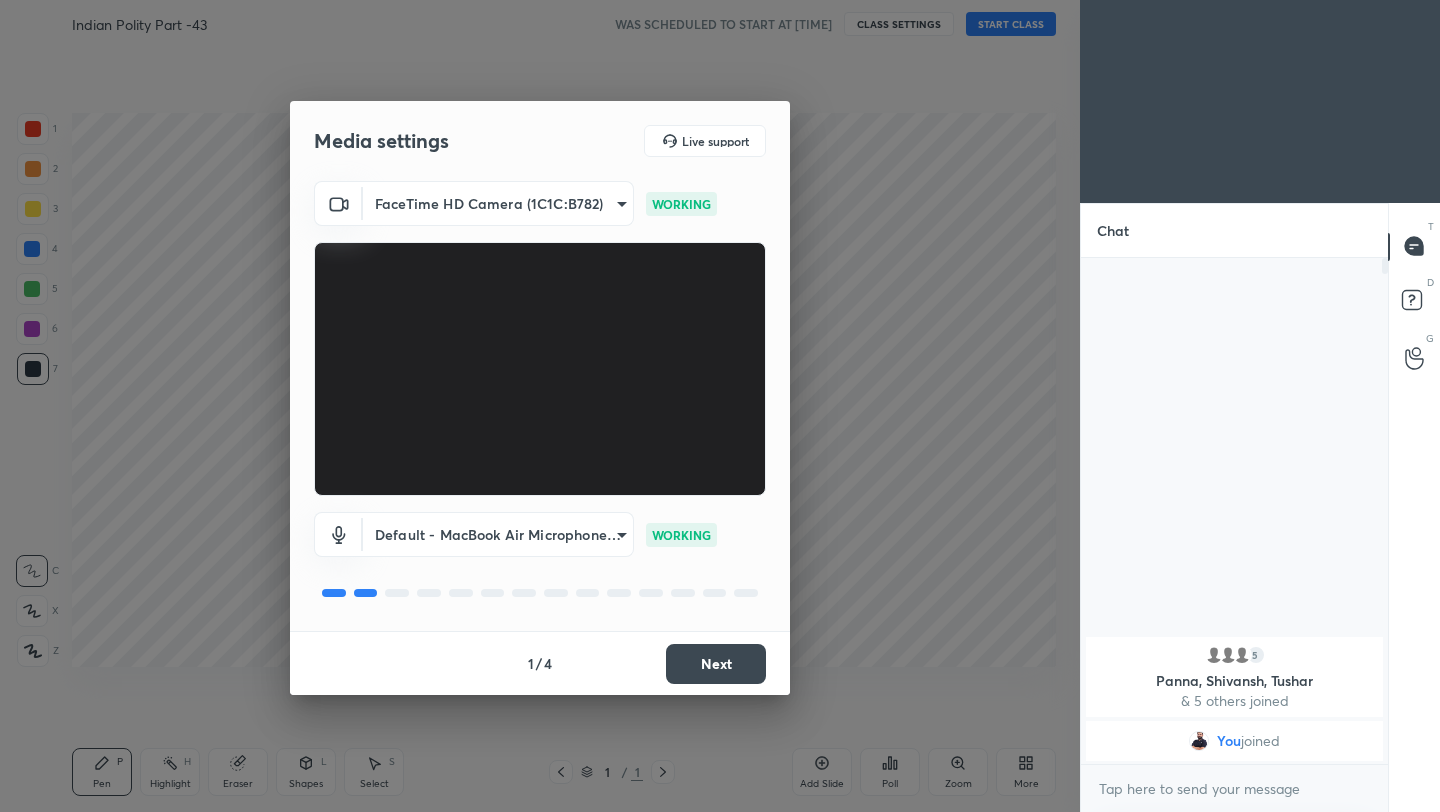 click on "Next" at bounding box center [716, 664] 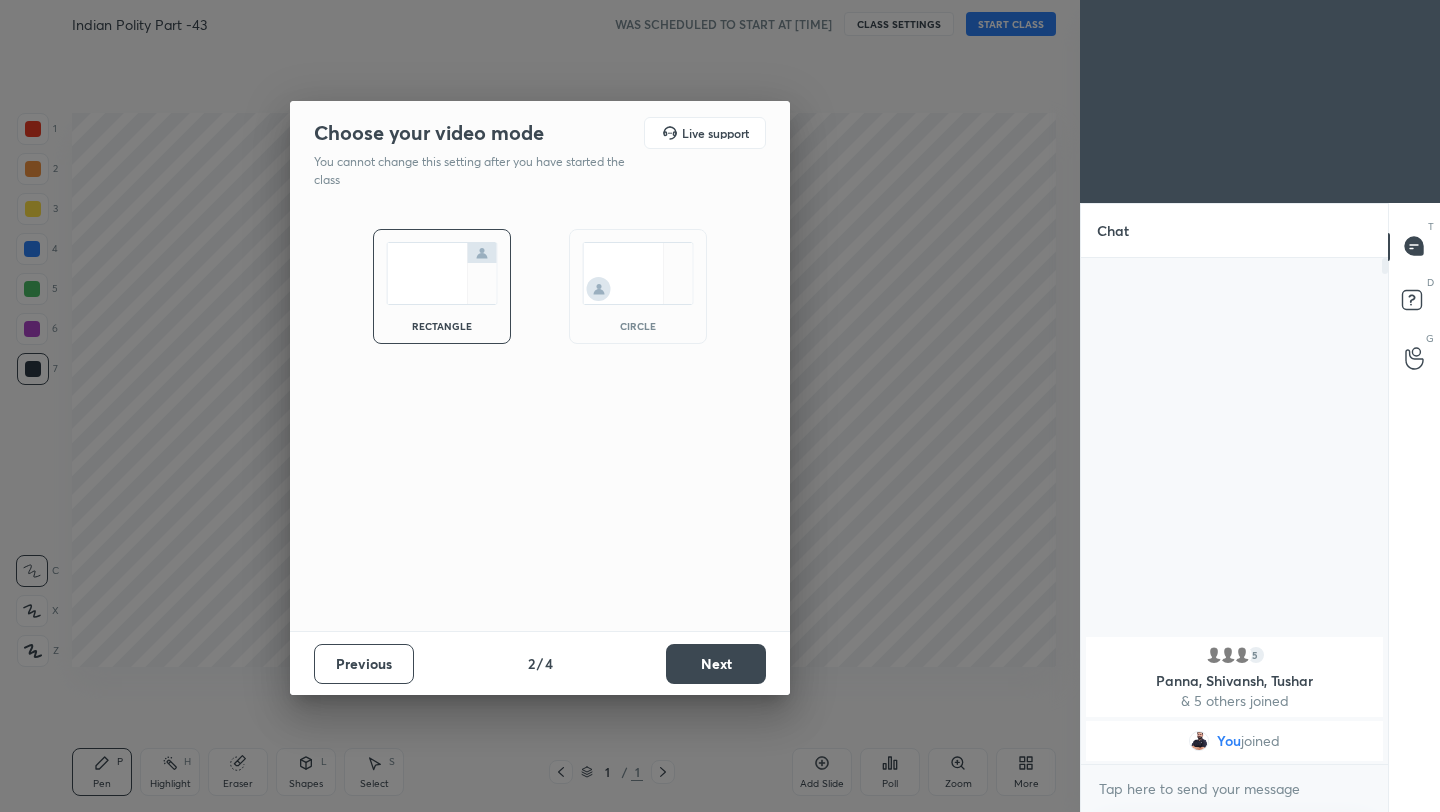 click on "Next" at bounding box center [716, 664] 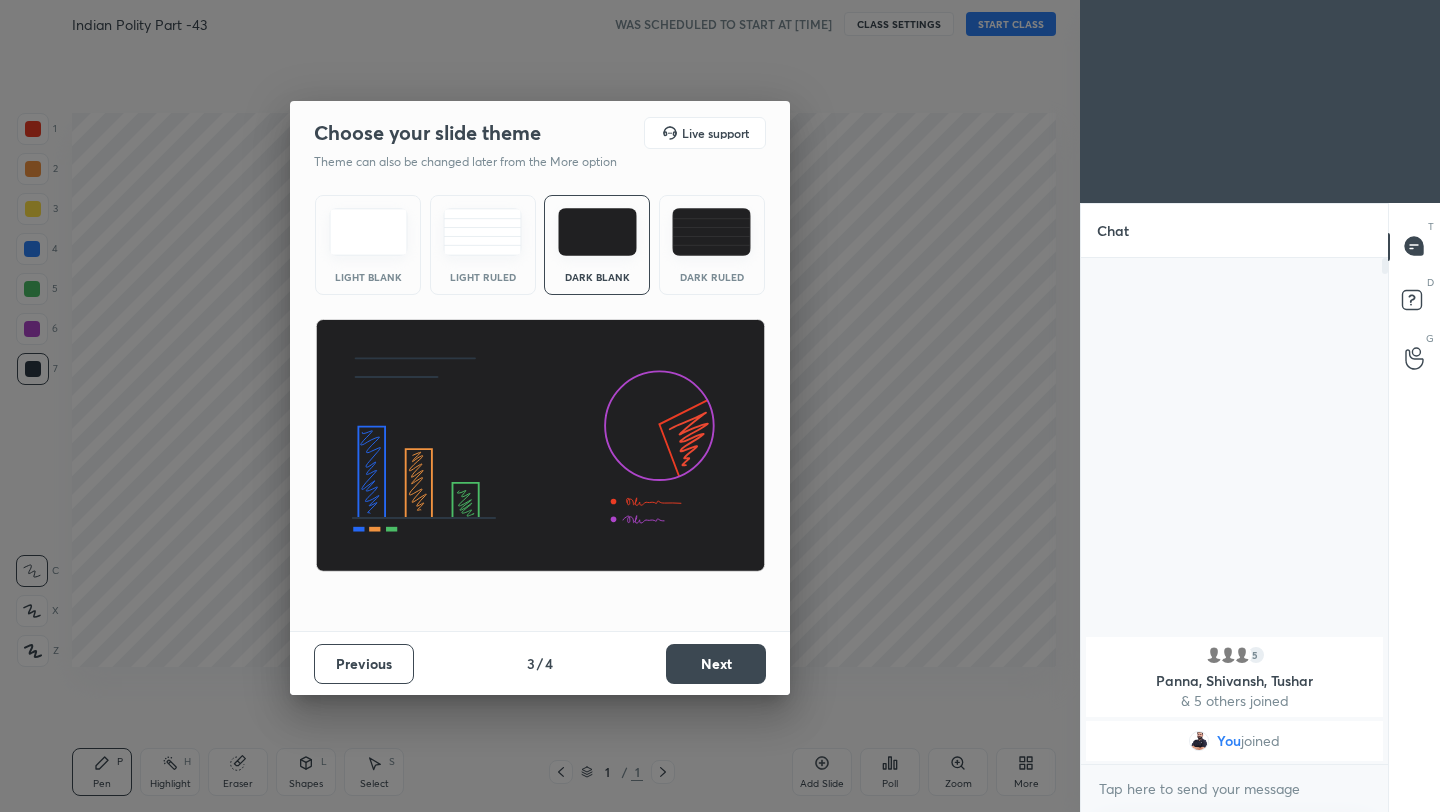 click on "Next" at bounding box center (716, 664) 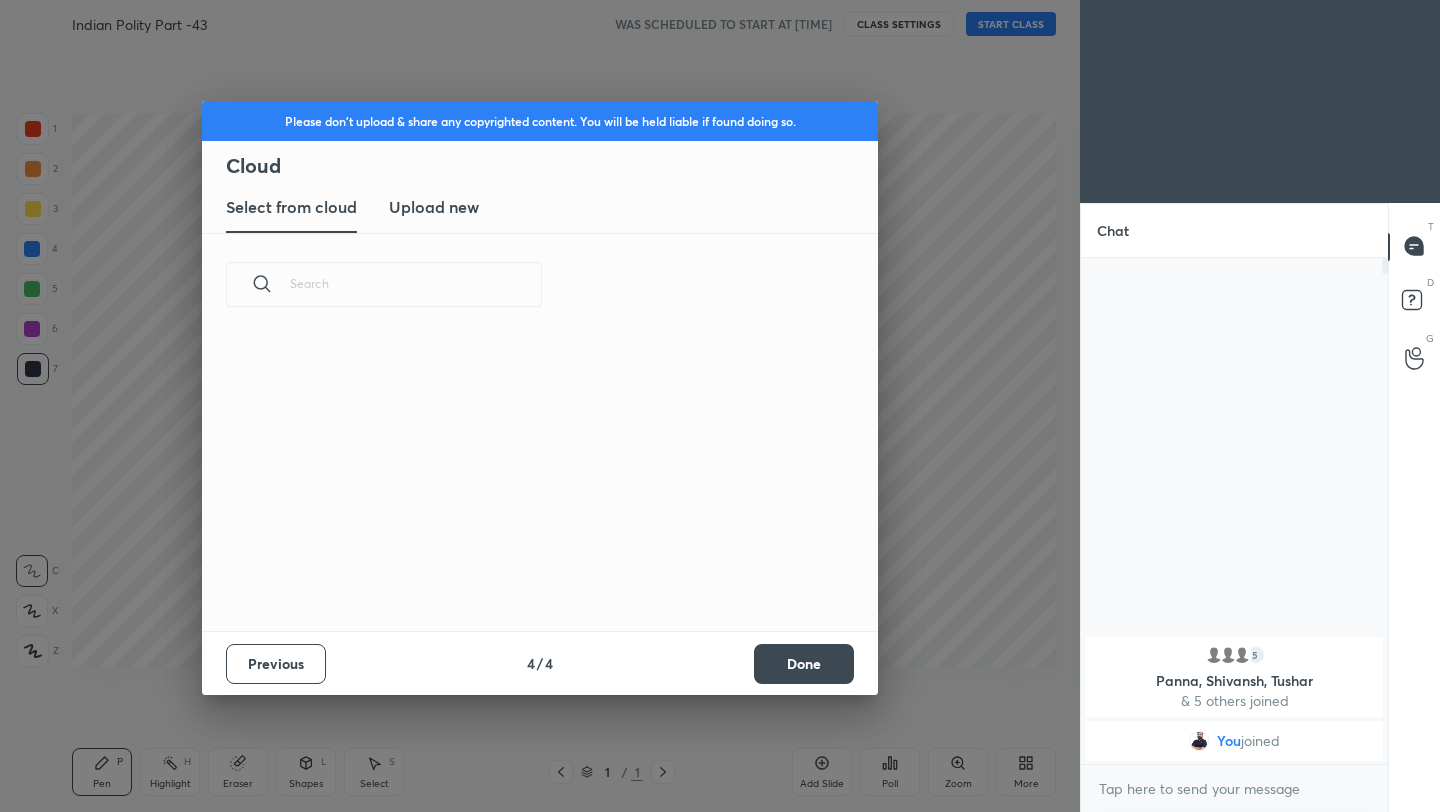 scroll, scrollTop: 295, scrollLeft: 642, axis: both 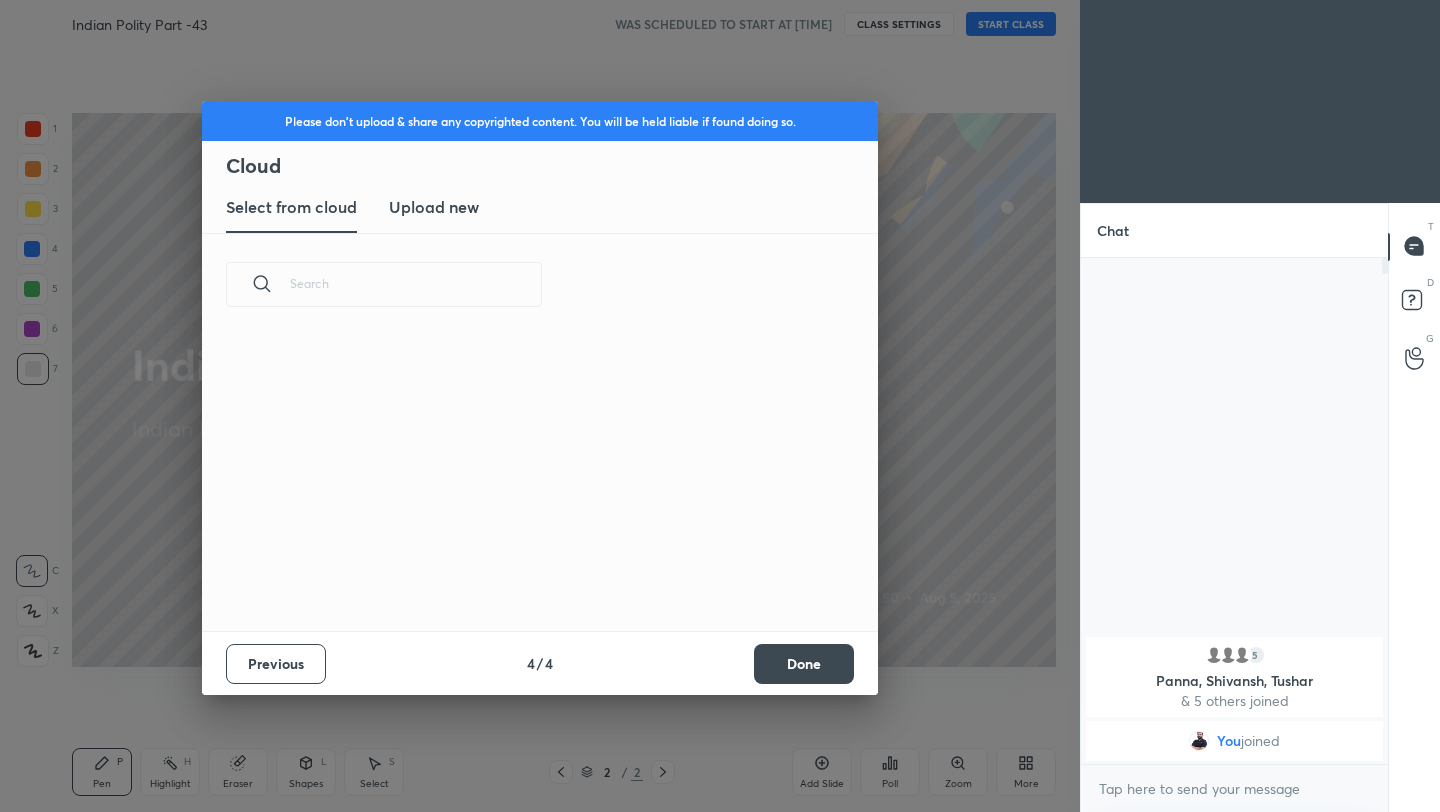click on "Done" at bounding box center [804, 664] 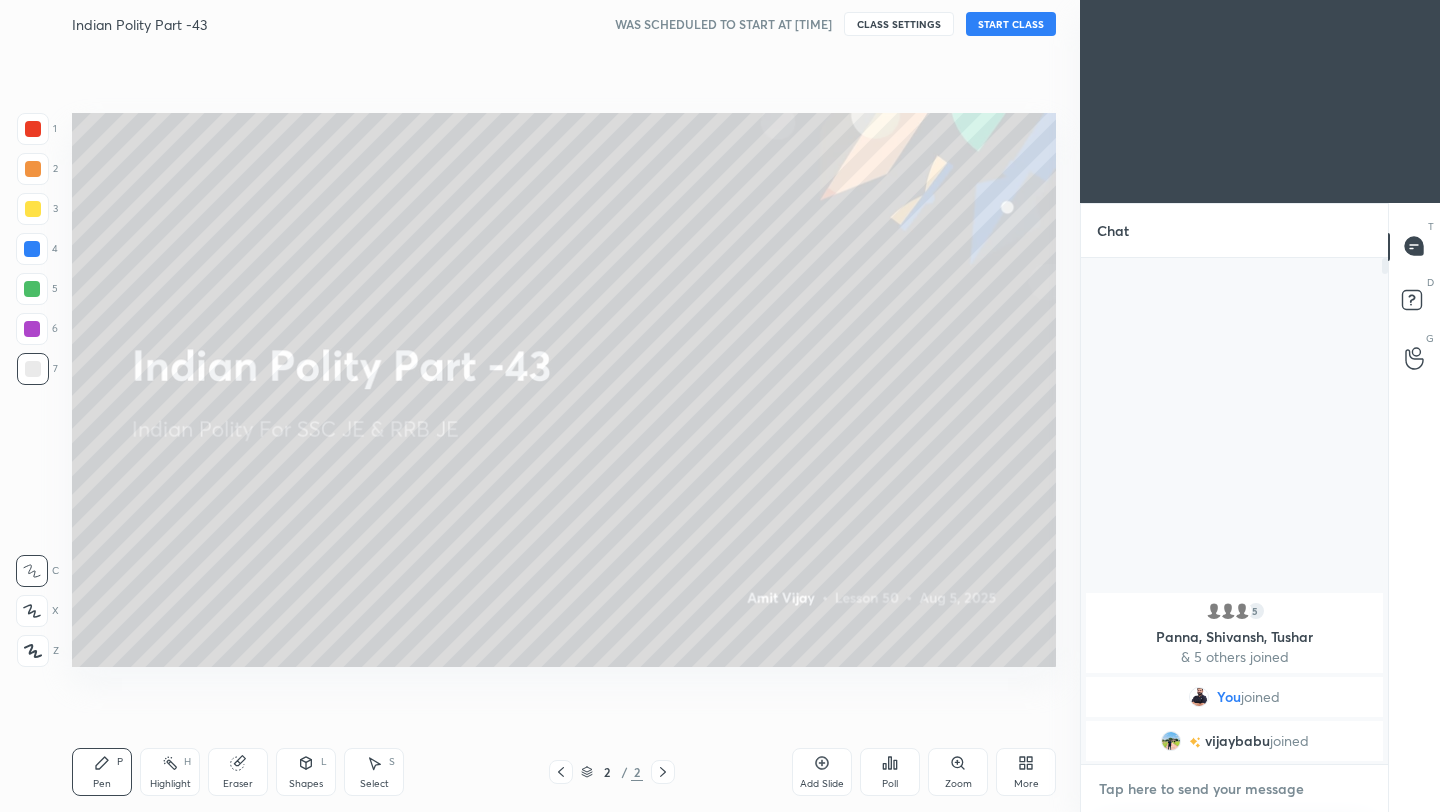 click at bounding box center (1234, 789) 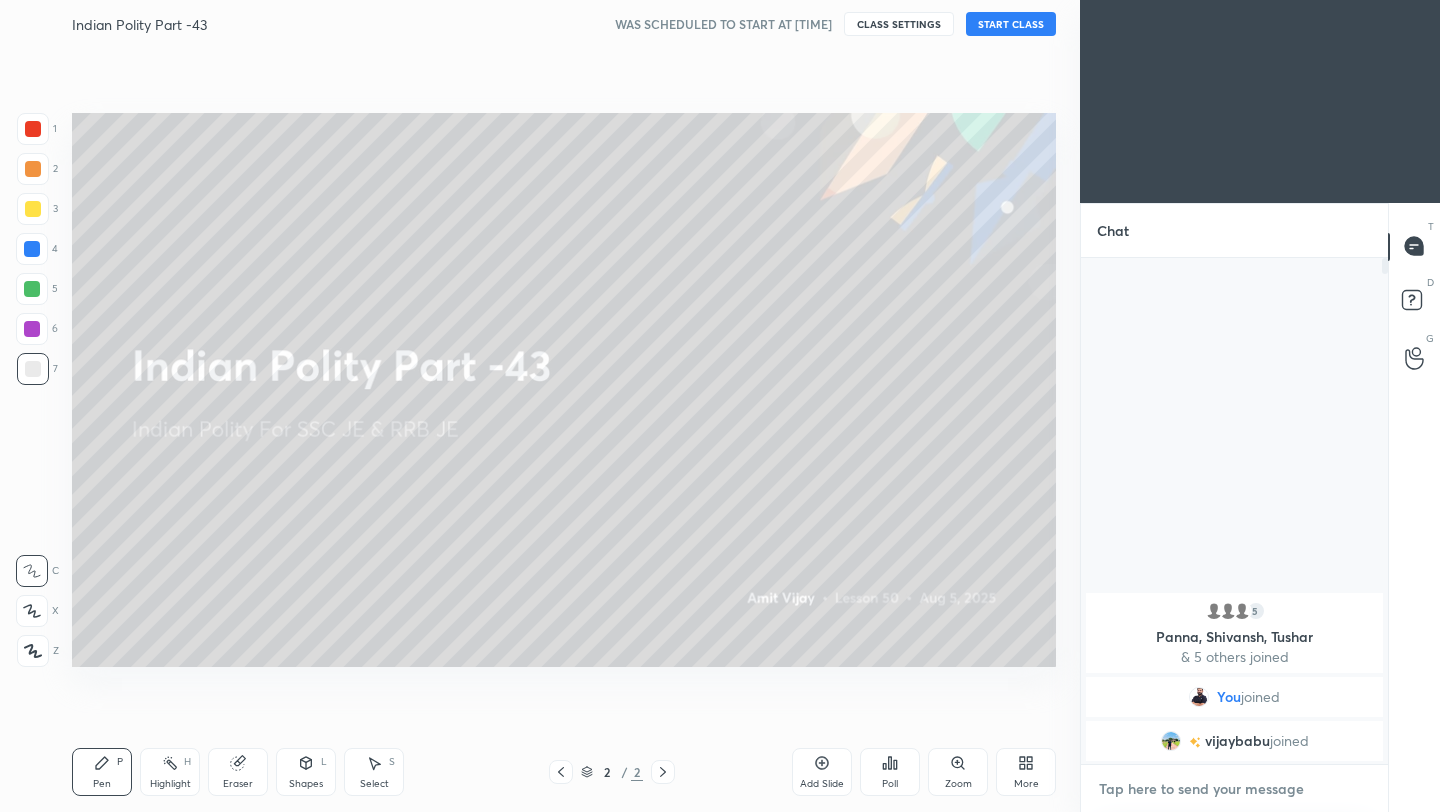 paste on "https://t.me/Amitvijaygs007" 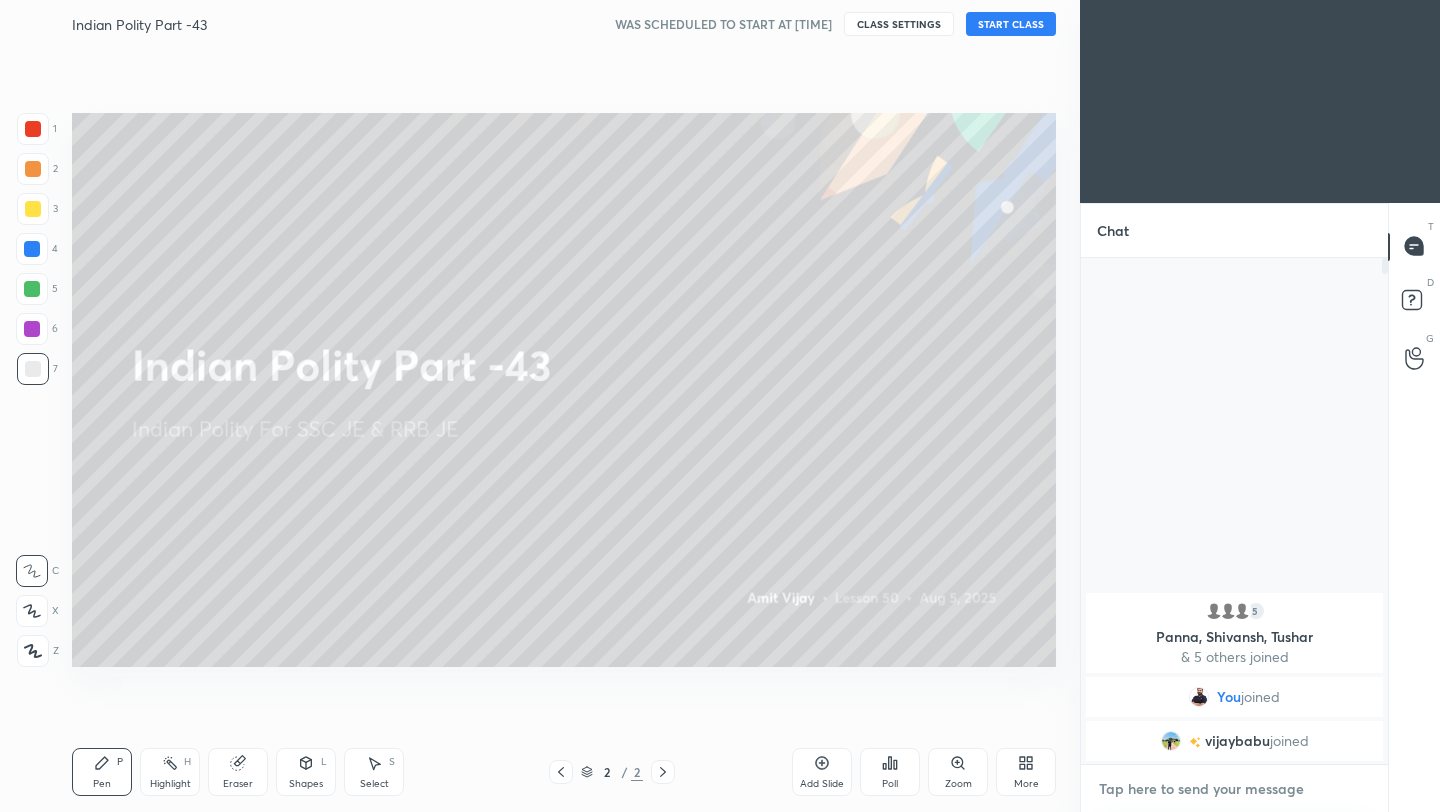 type on "https://t.me/Amitvijaygs007" 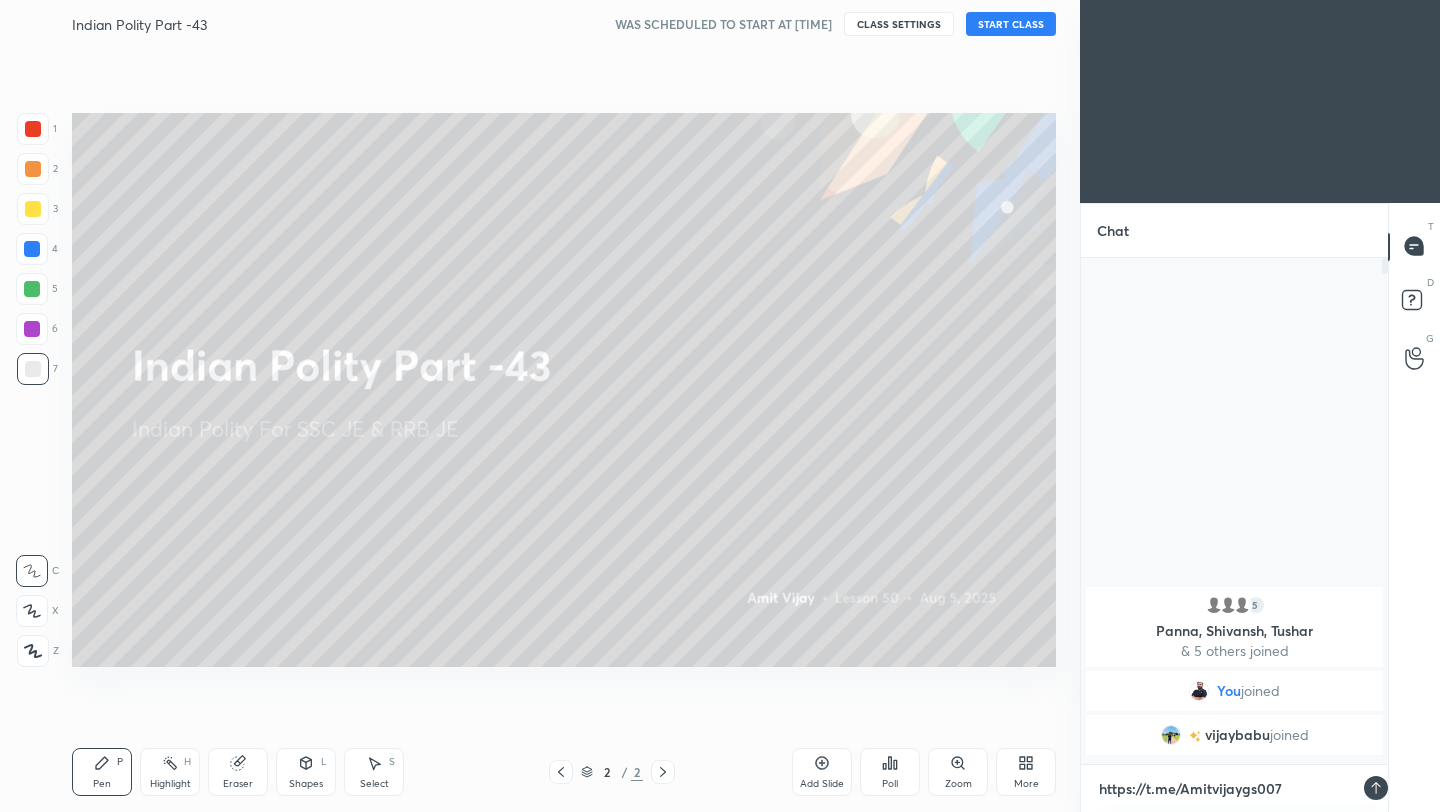 scroll, scrollTop: 494, scrollLeft: 301, axis: both 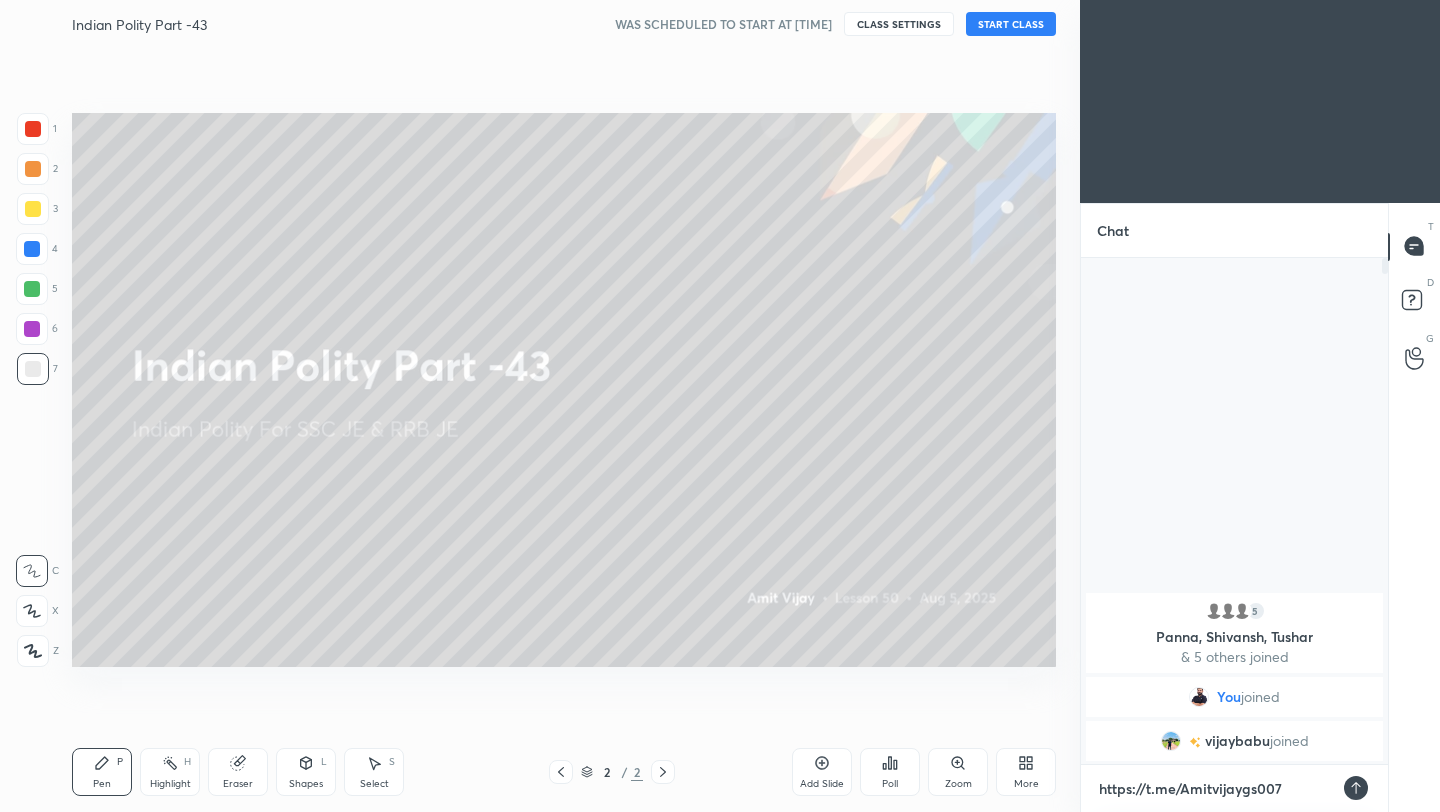 type 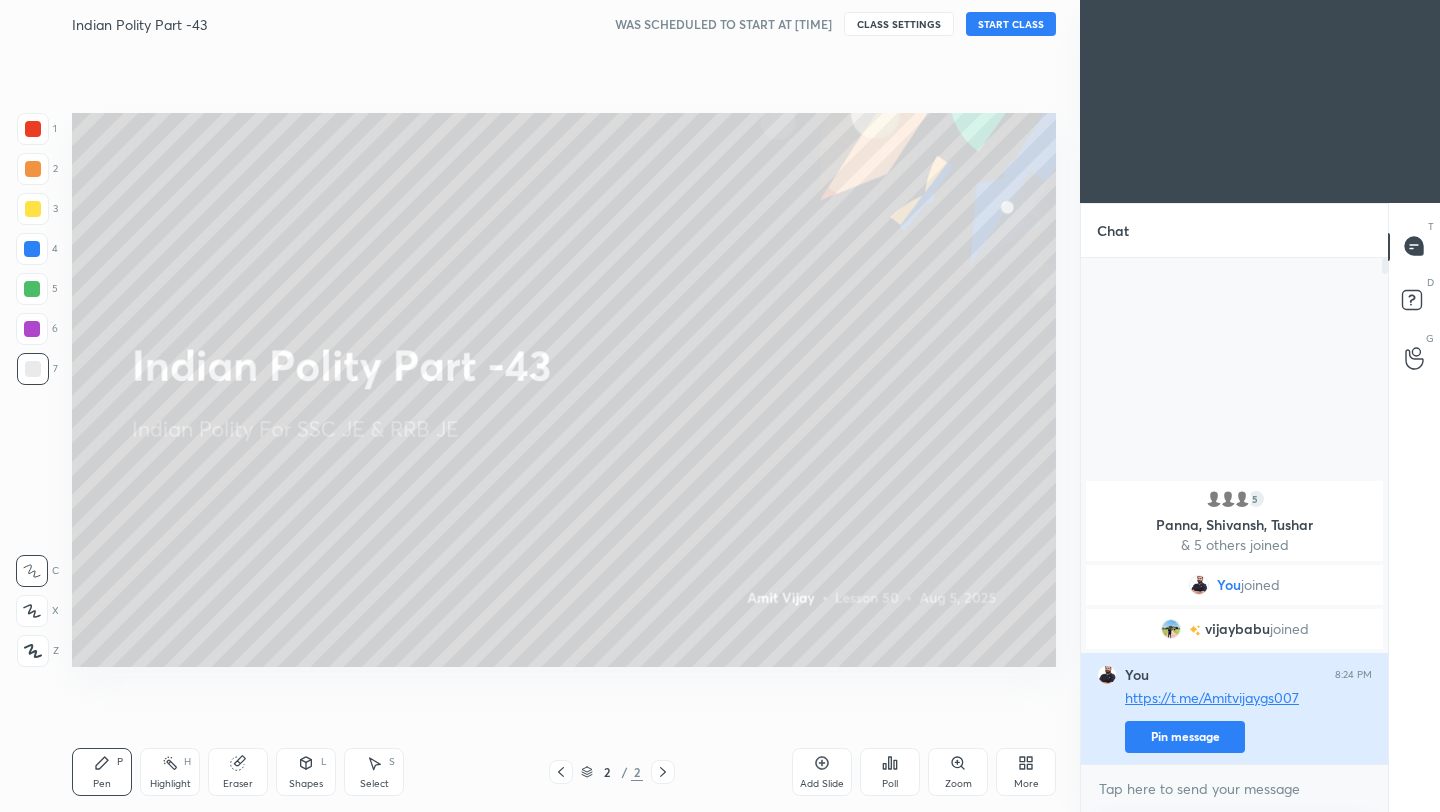 click on "Pin message" at bounding box center (1185, 737) 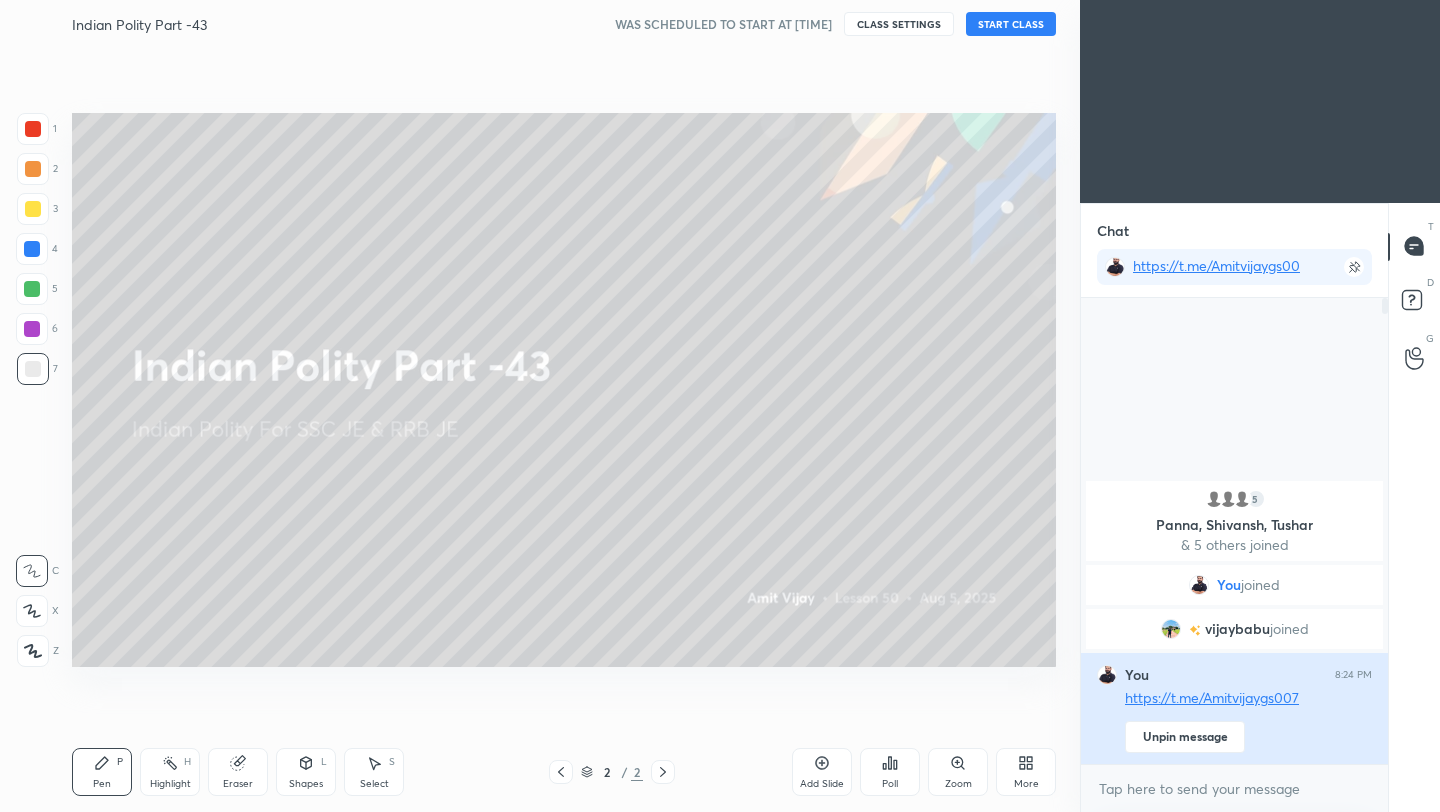 scroll, scrollTop: 460, scrollLeft: 301, axis: both 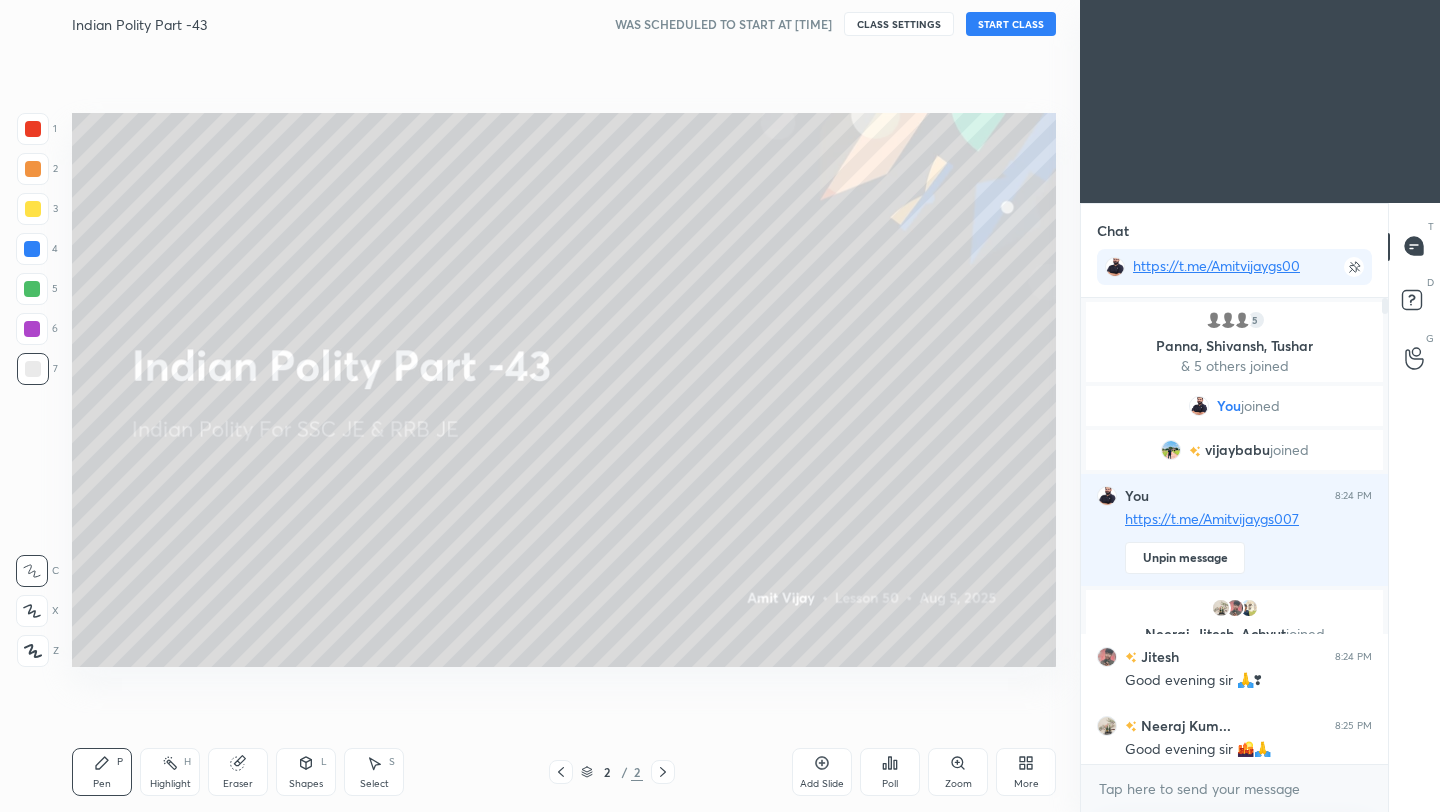 click on "START CLASS" at bounding box center (1011, 24) 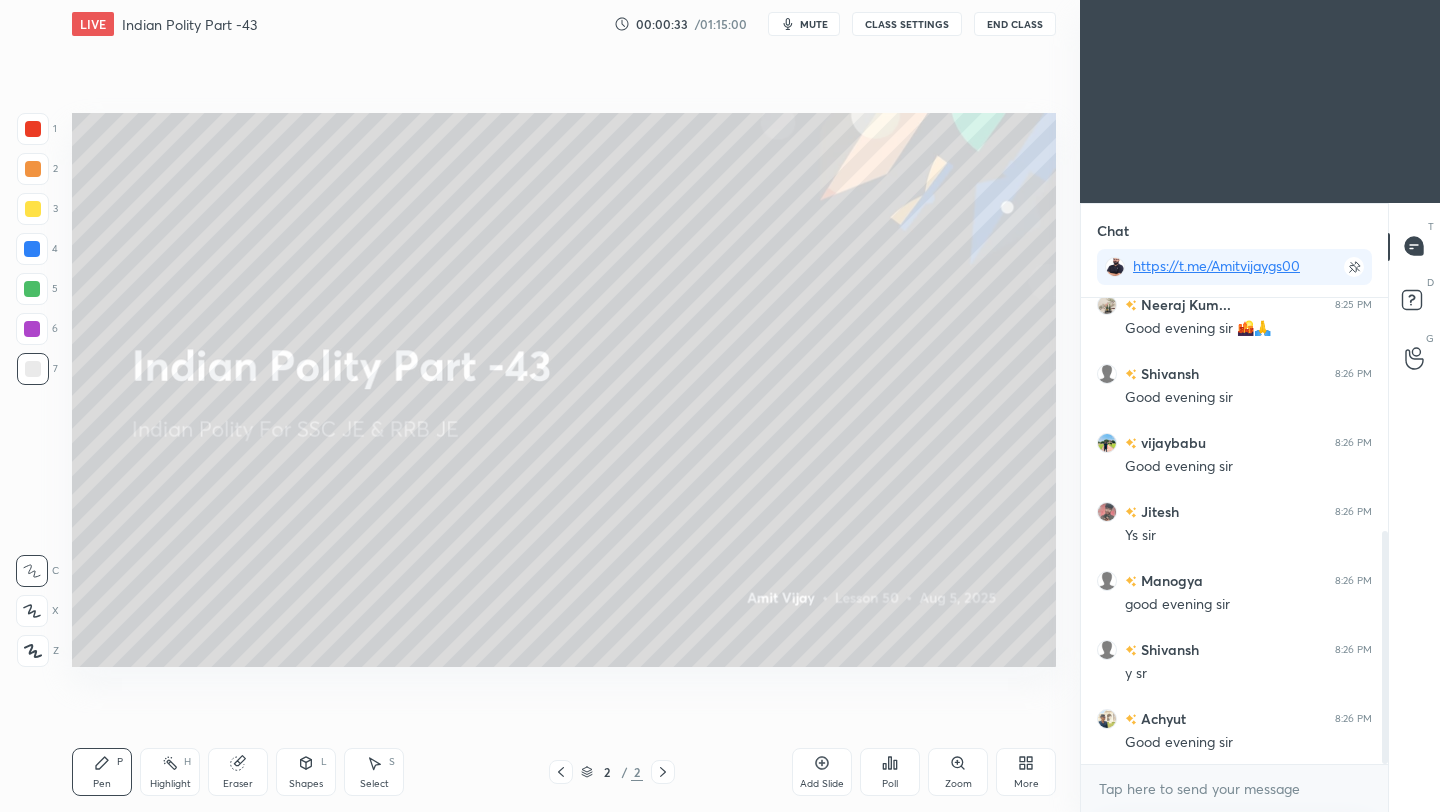 scroll, scrollTop: 469, scrollLeft: 0, axis: vertical 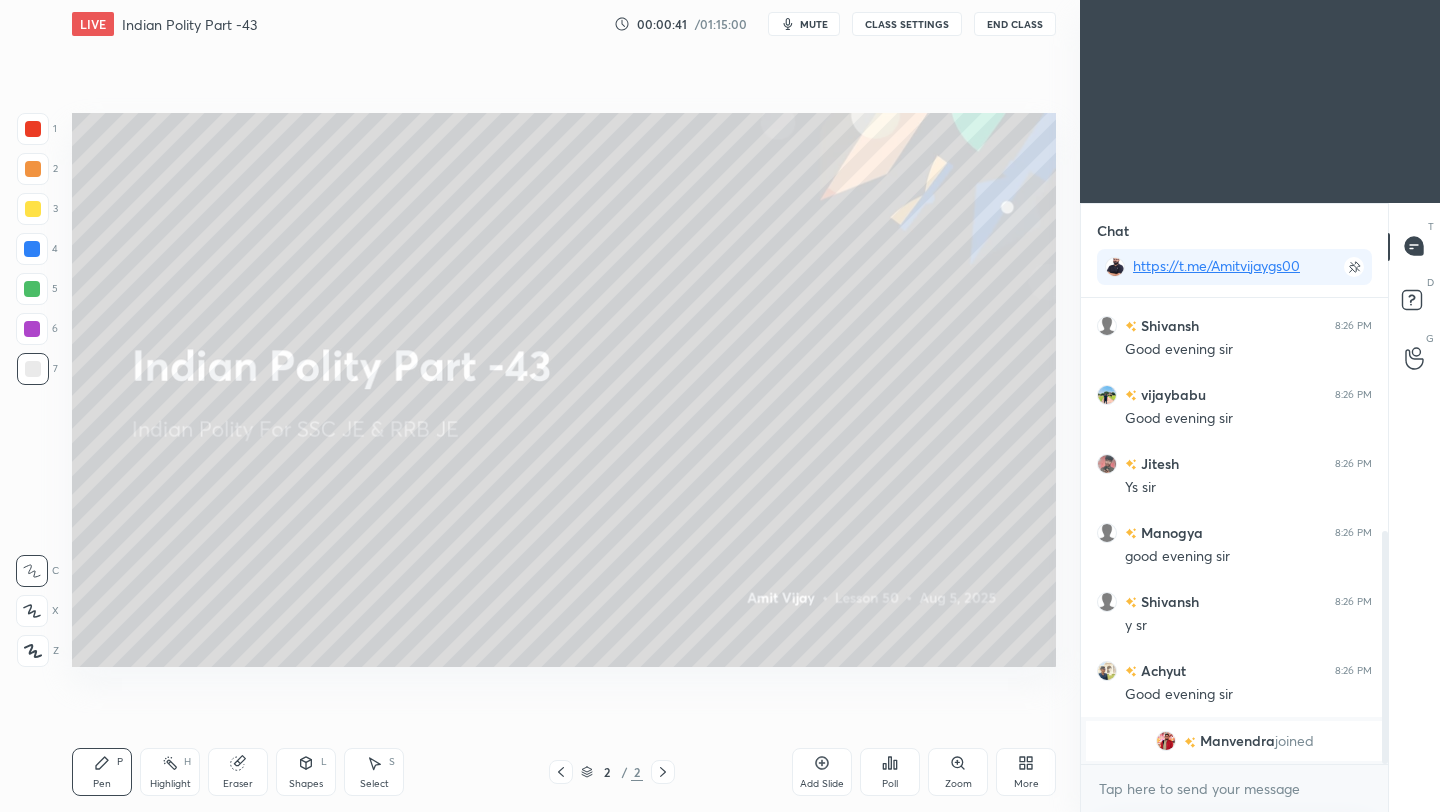 click 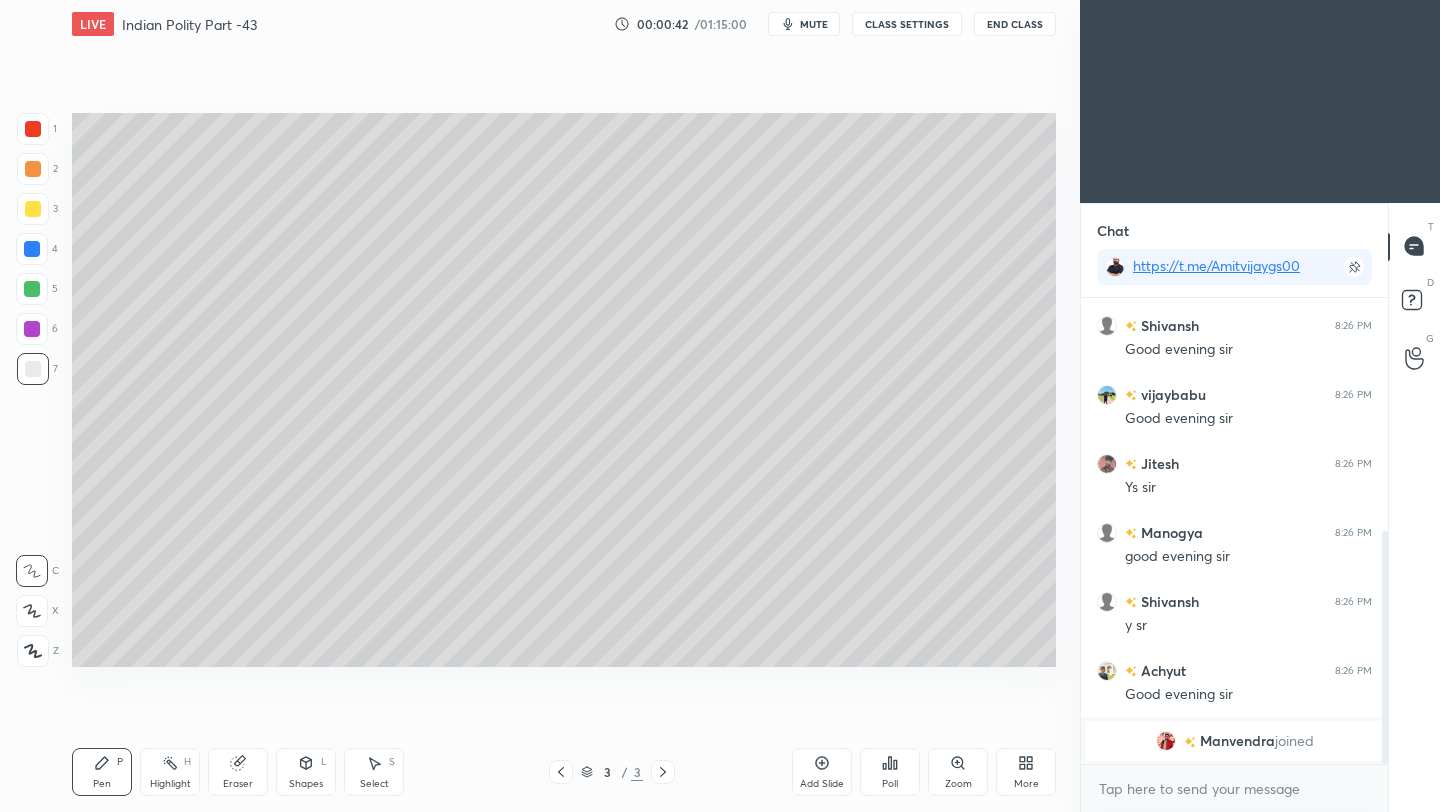 scroll, scrollTop: 563, scrollLeft: 0, axis: vertical 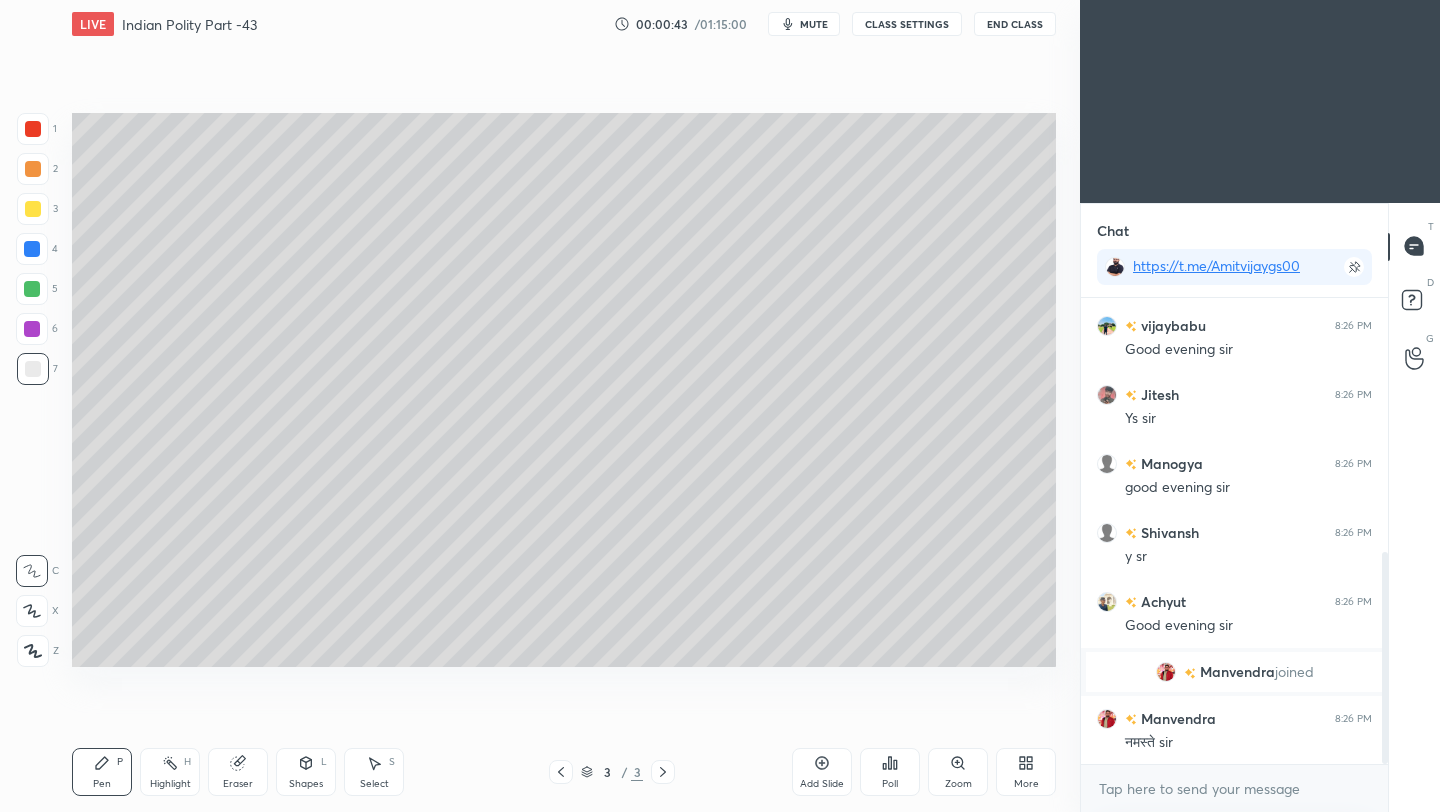 click at bounding box center [33, 209] 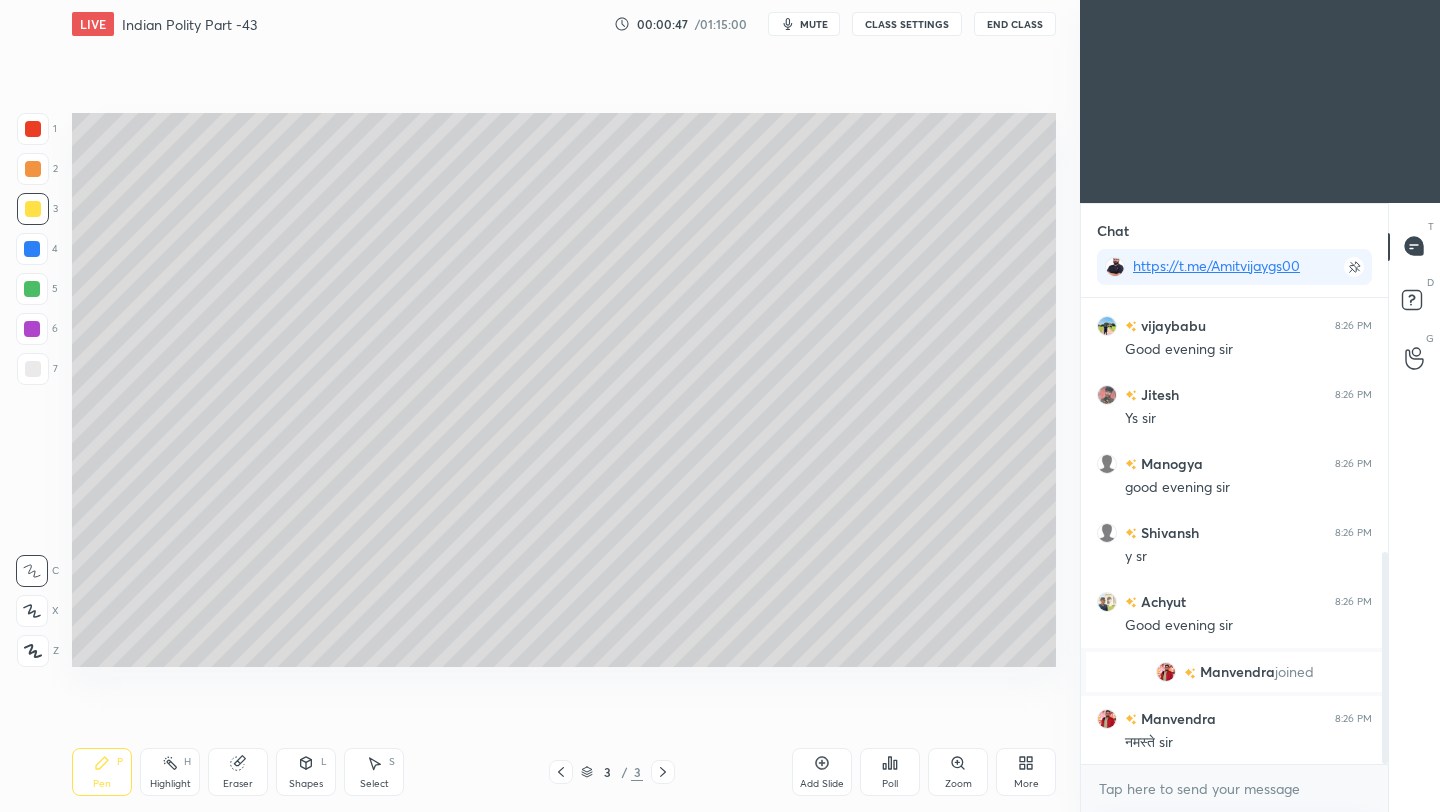 click at bounding box center (33, 651) 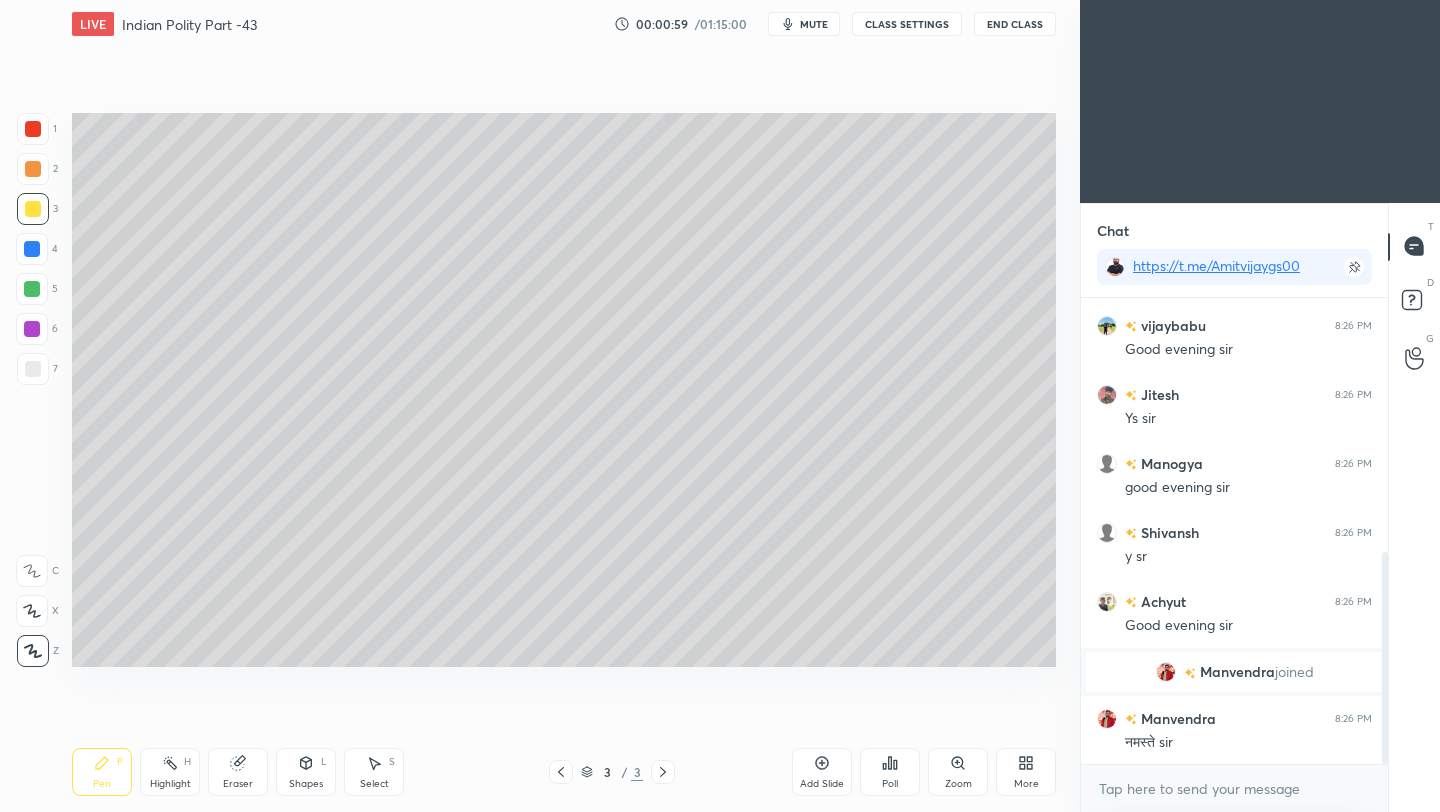 click on "End Class" at bounding box center [1015, 24] 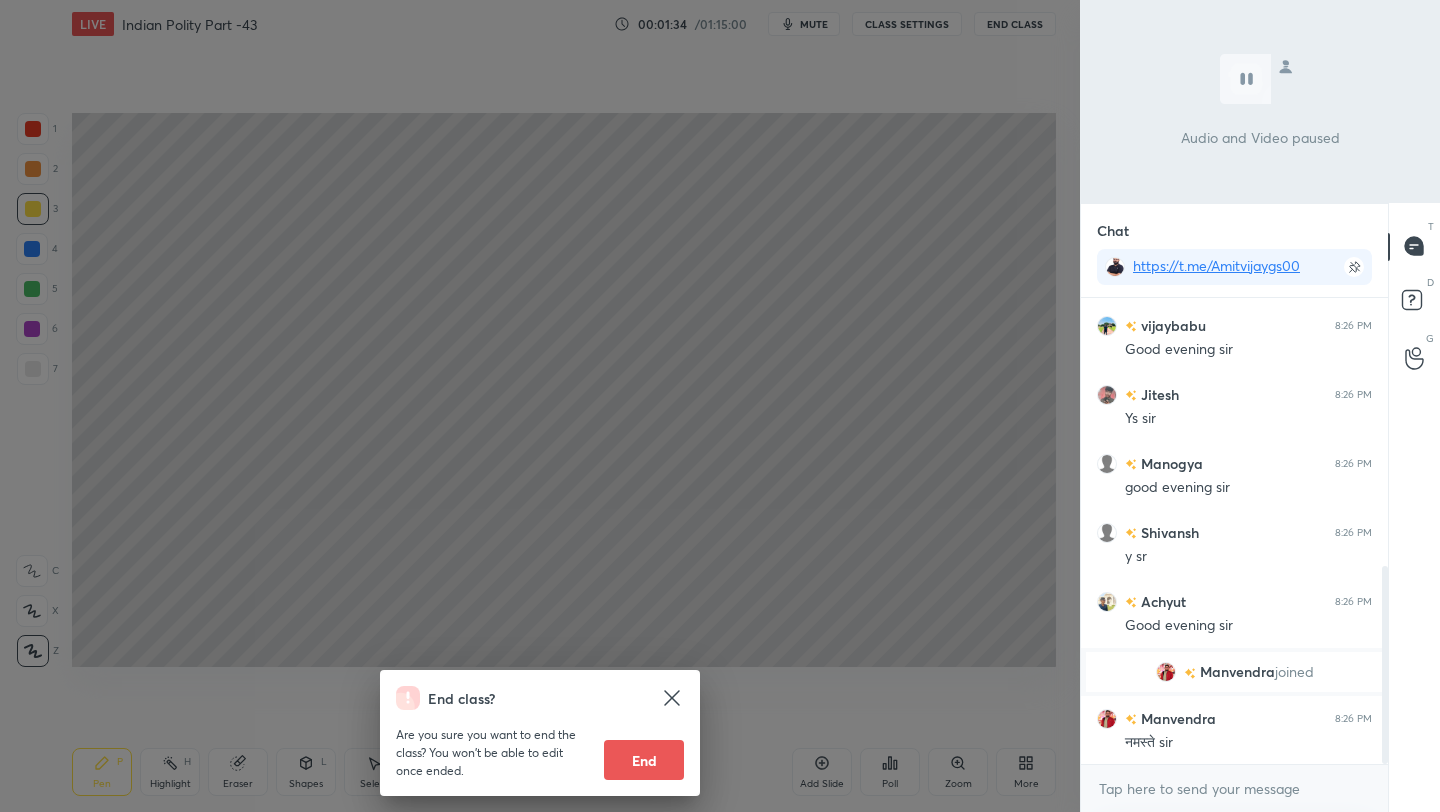 scroll, scrollTop: 632, scrollLeft: 0, axis: vertical 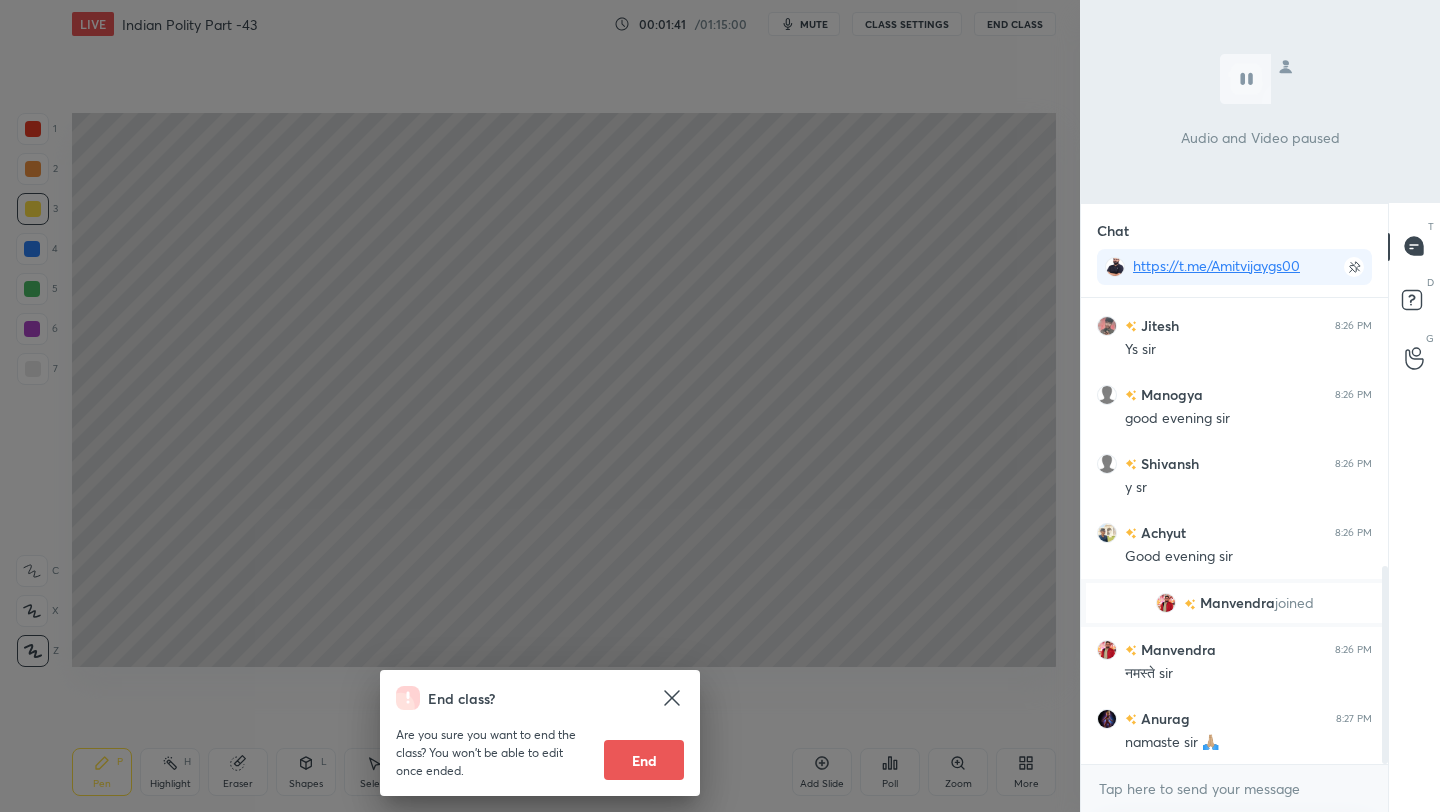 click on "End class? Are you sure you want to end the class? You won’t be able to edit once ended. End" at bounding box center (540, 406) 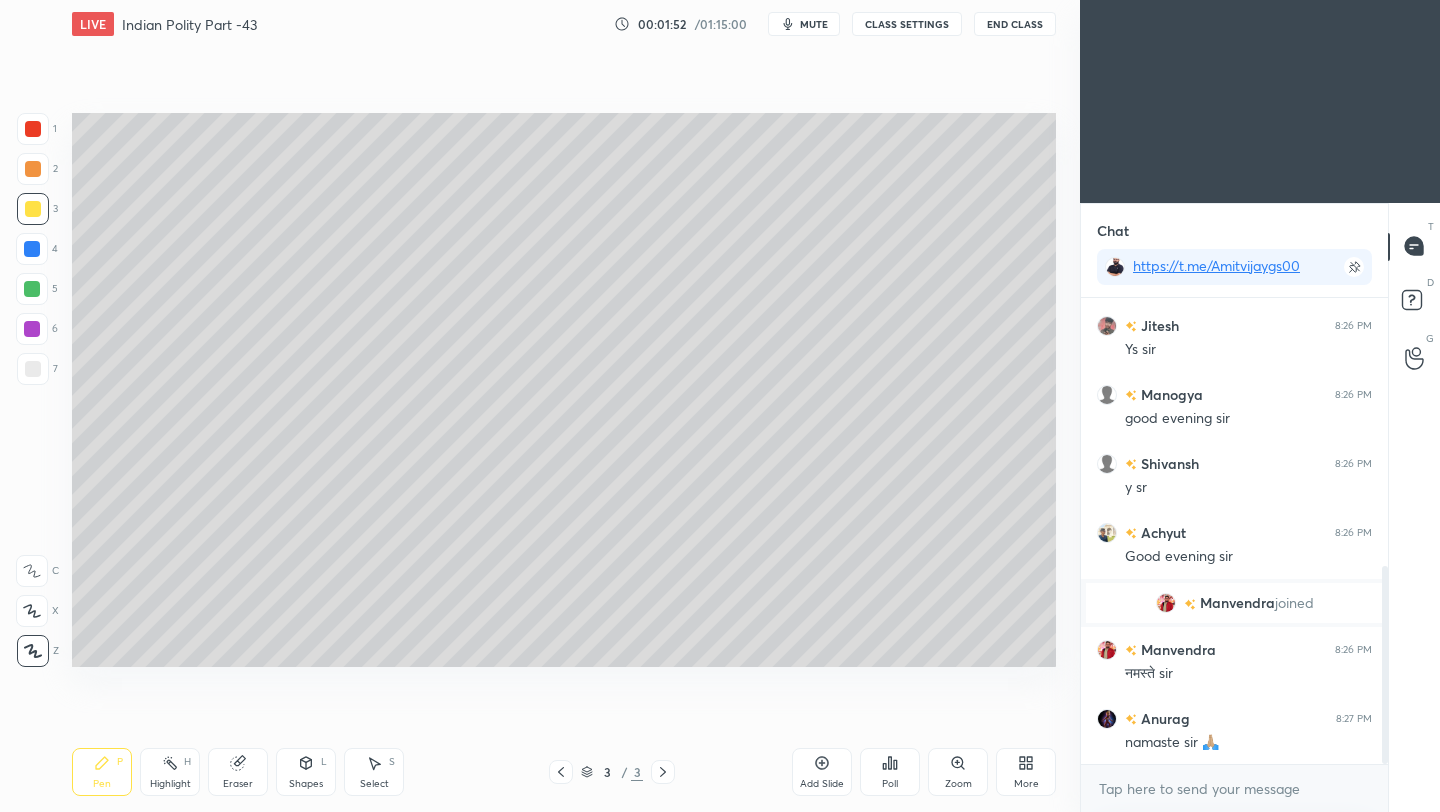 click at bounding box center (33, 369) 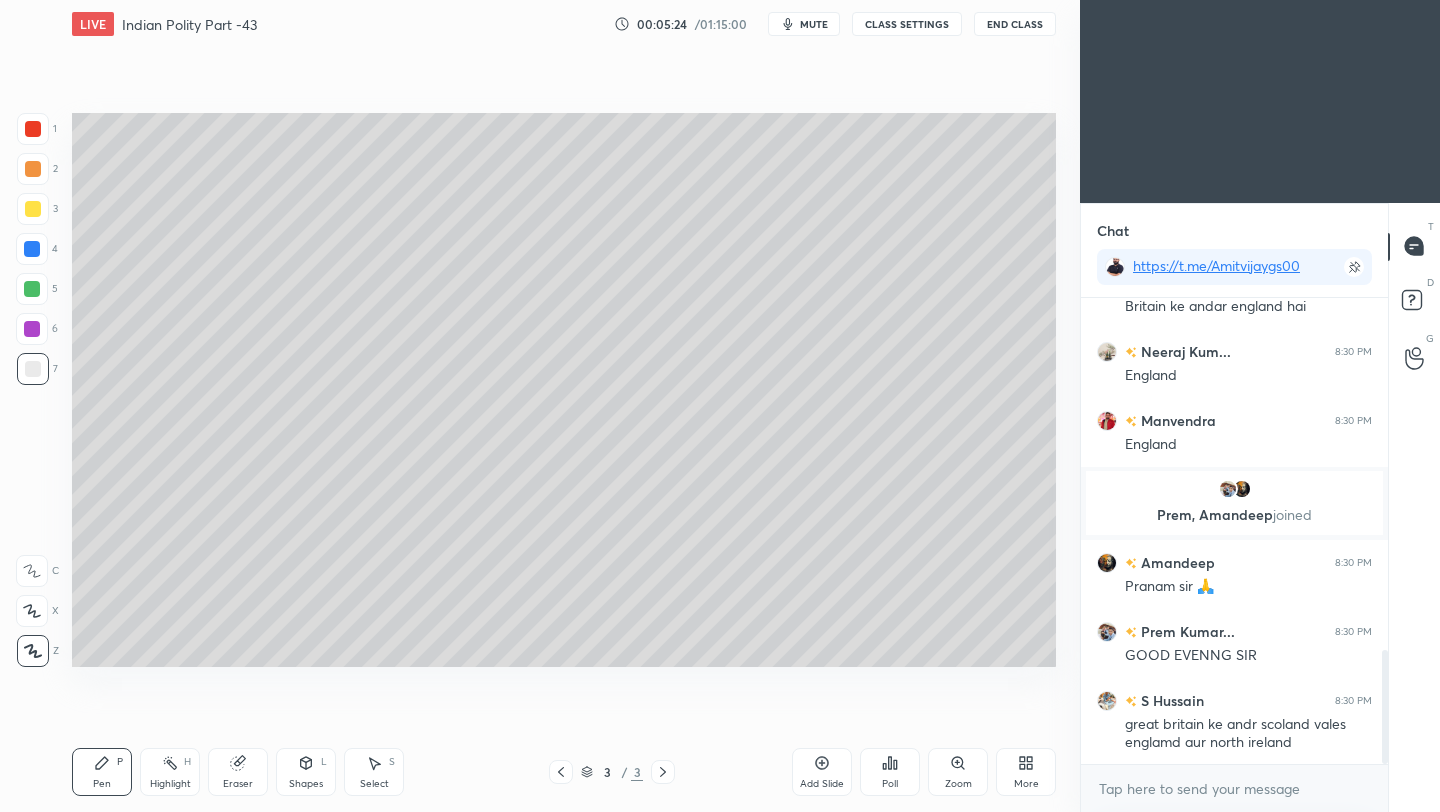 scroll, scrollTop: 1520, scrollLeft: 0, axis: vertical 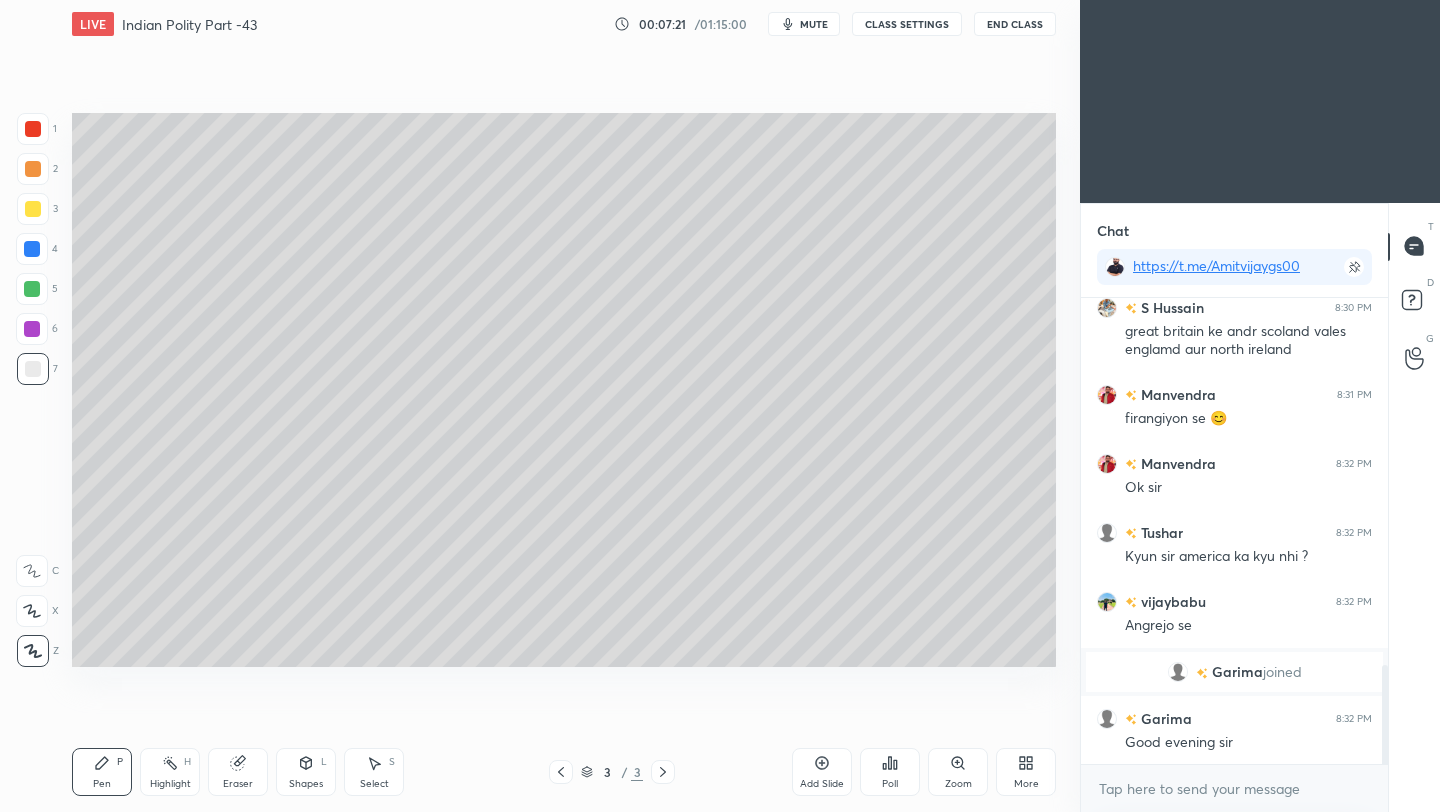 click on "End Class" at bounding box center [1015, 24] 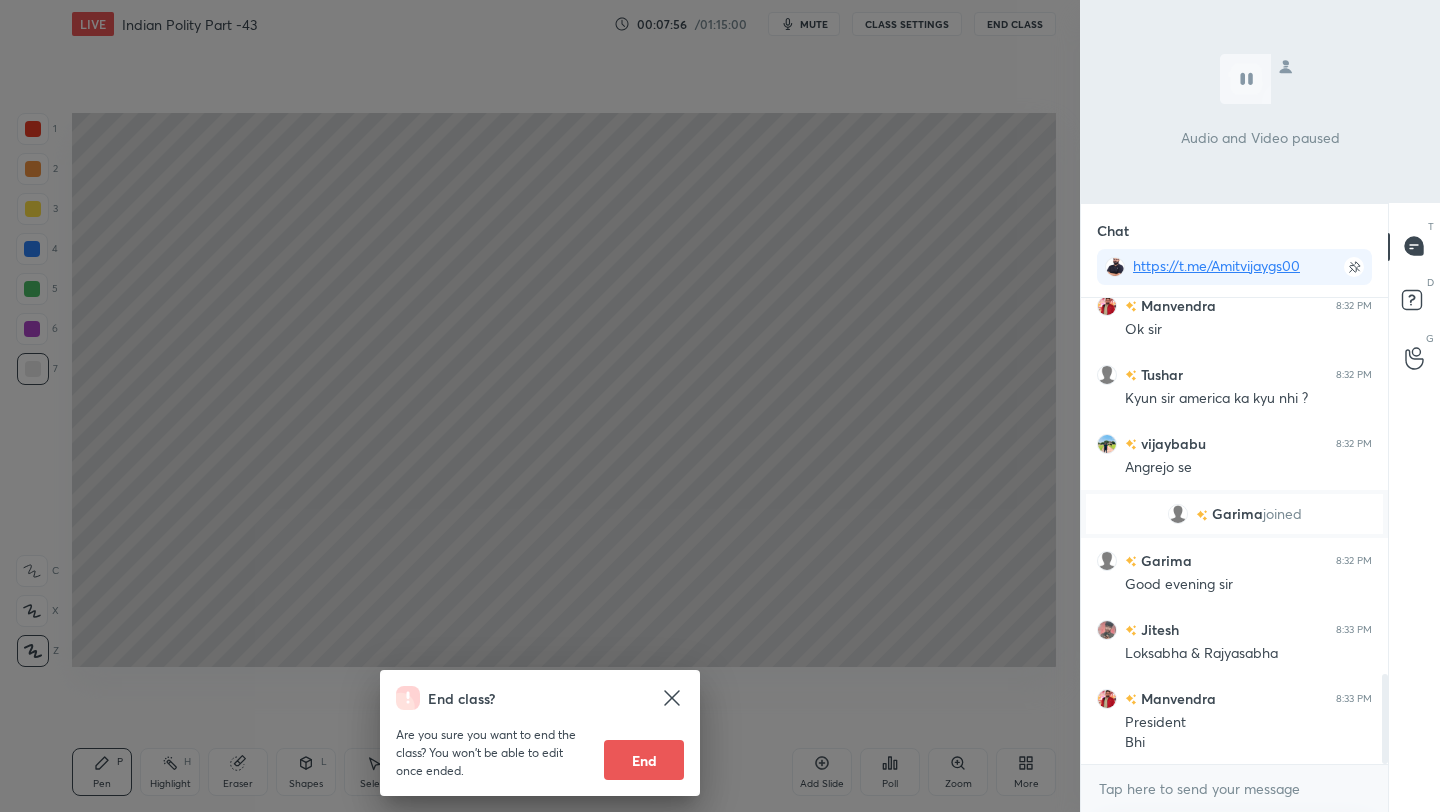 scroll, scrollTop: 1959, scrollLeft: 0, axis: vertical 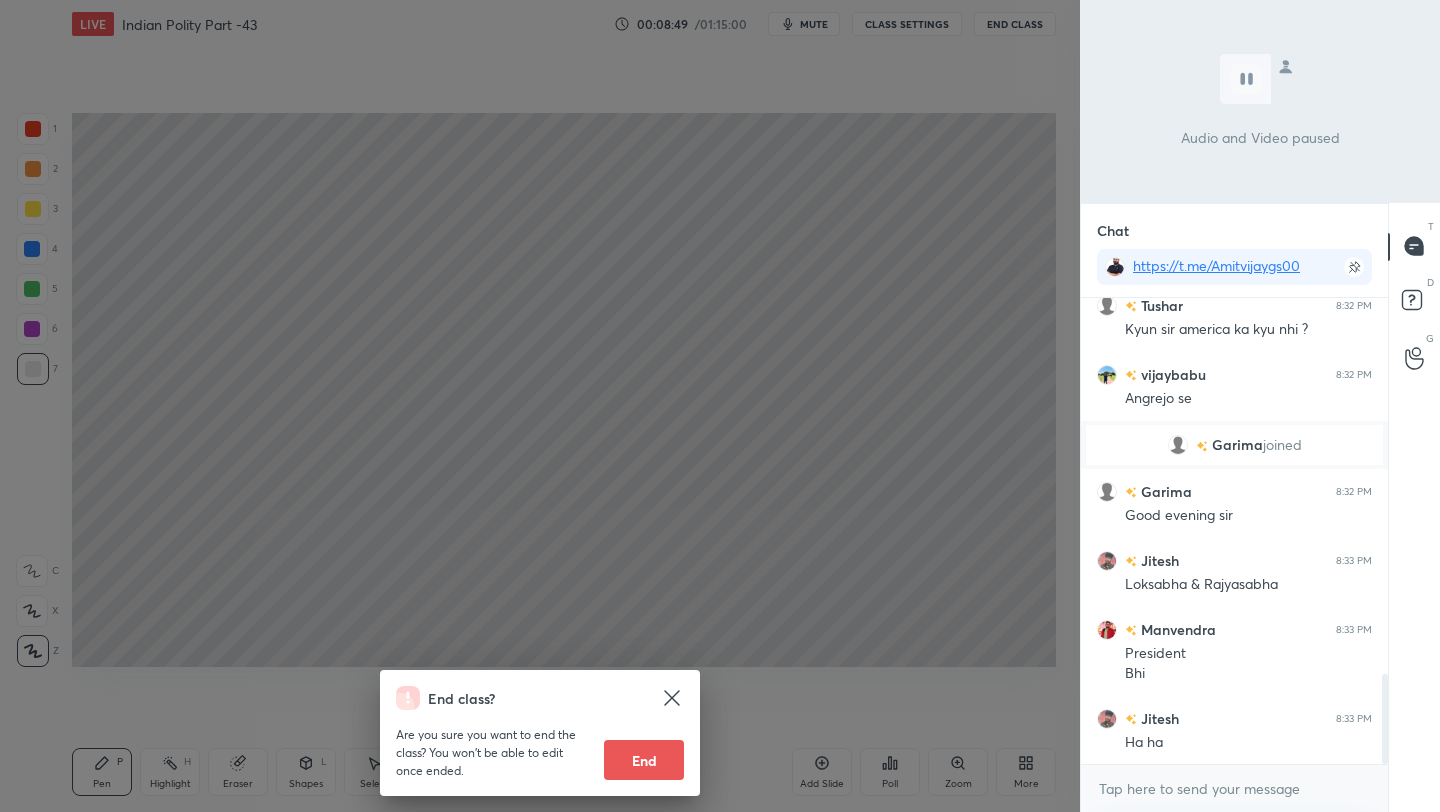 click on "End class? Are you sure you want to end the class? You won’t be able to edit once ended. End" at bounding box center [540, 406] 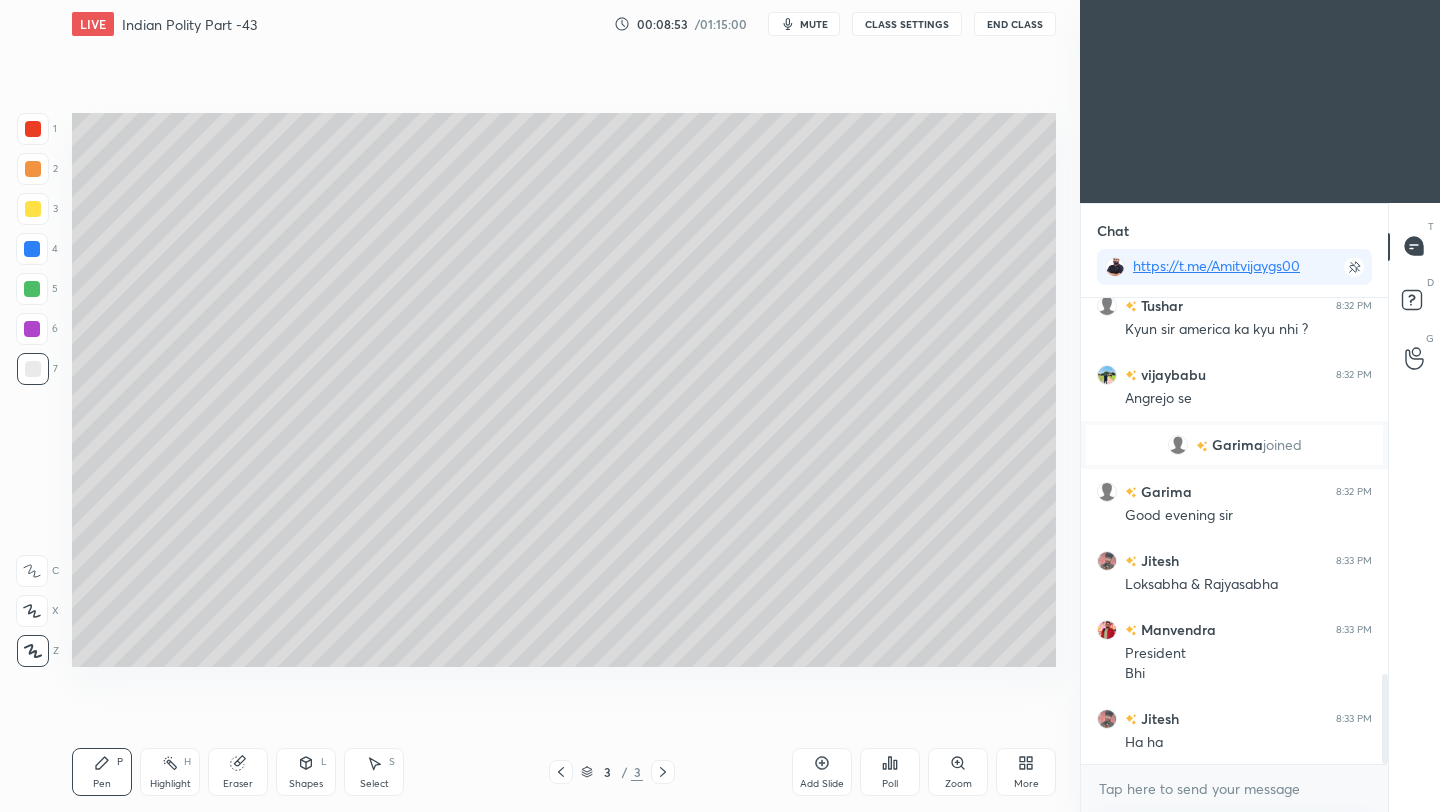 click 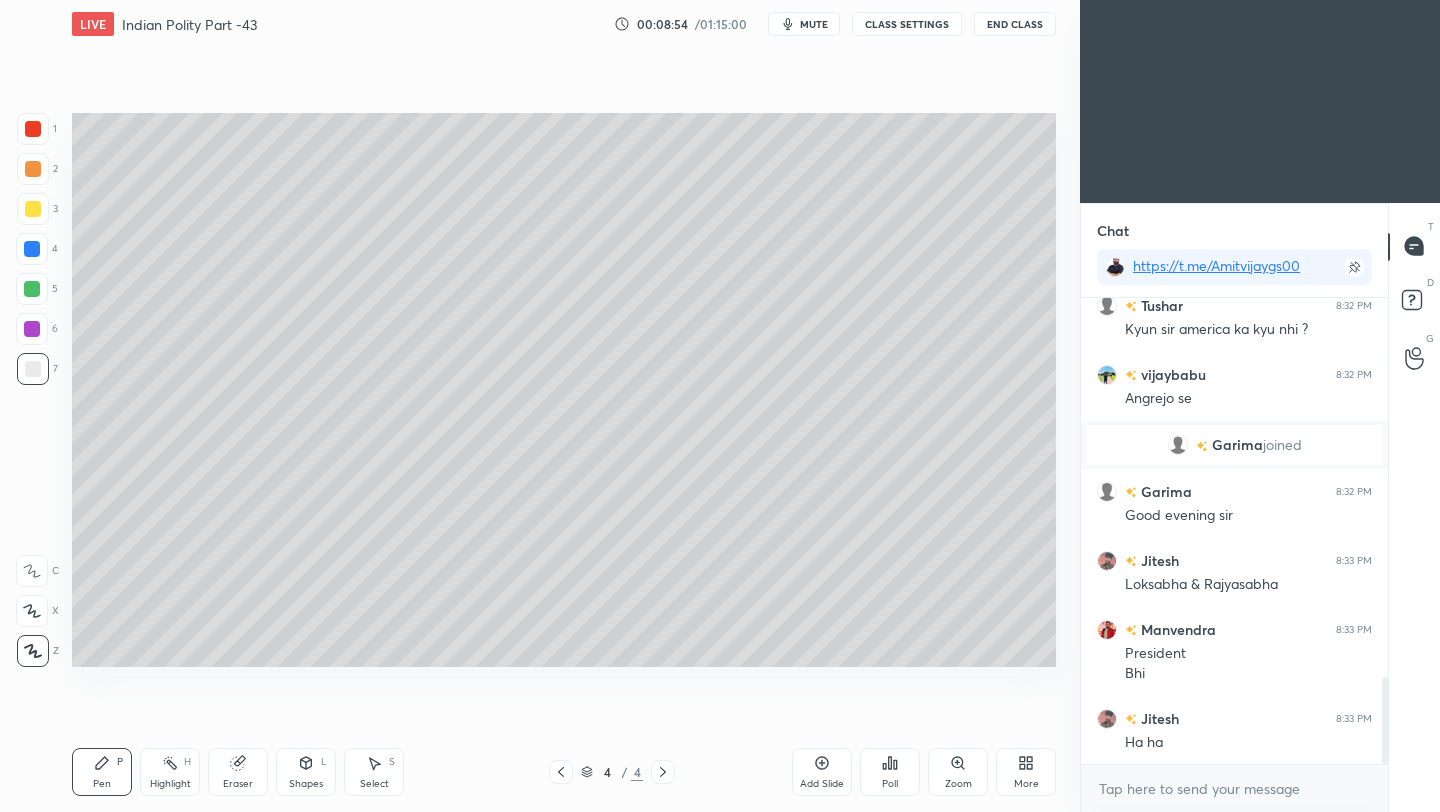 scroll, scrollTop: 2046, scrollLeft: 0, axis: vertical 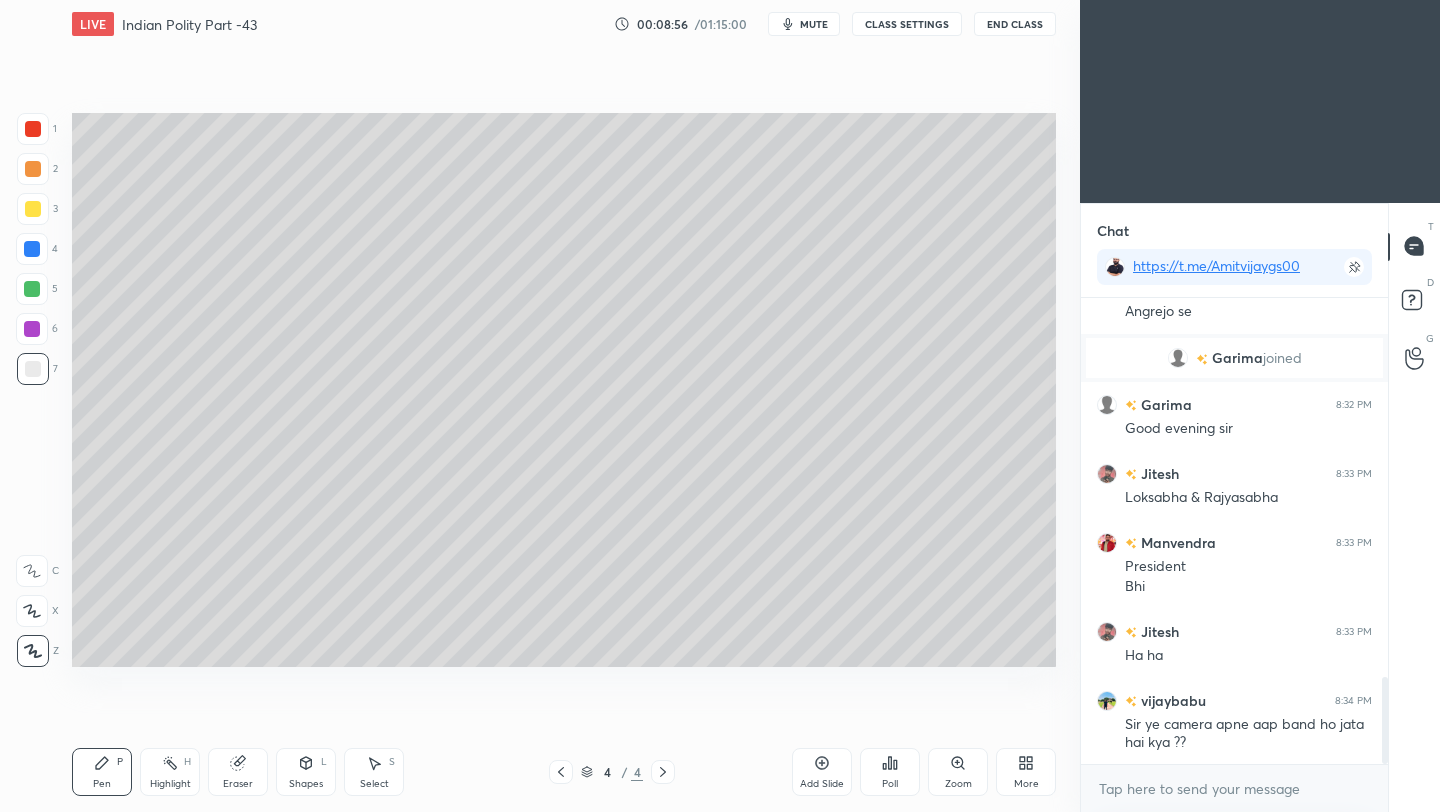 click at bounding box center [33, 209] 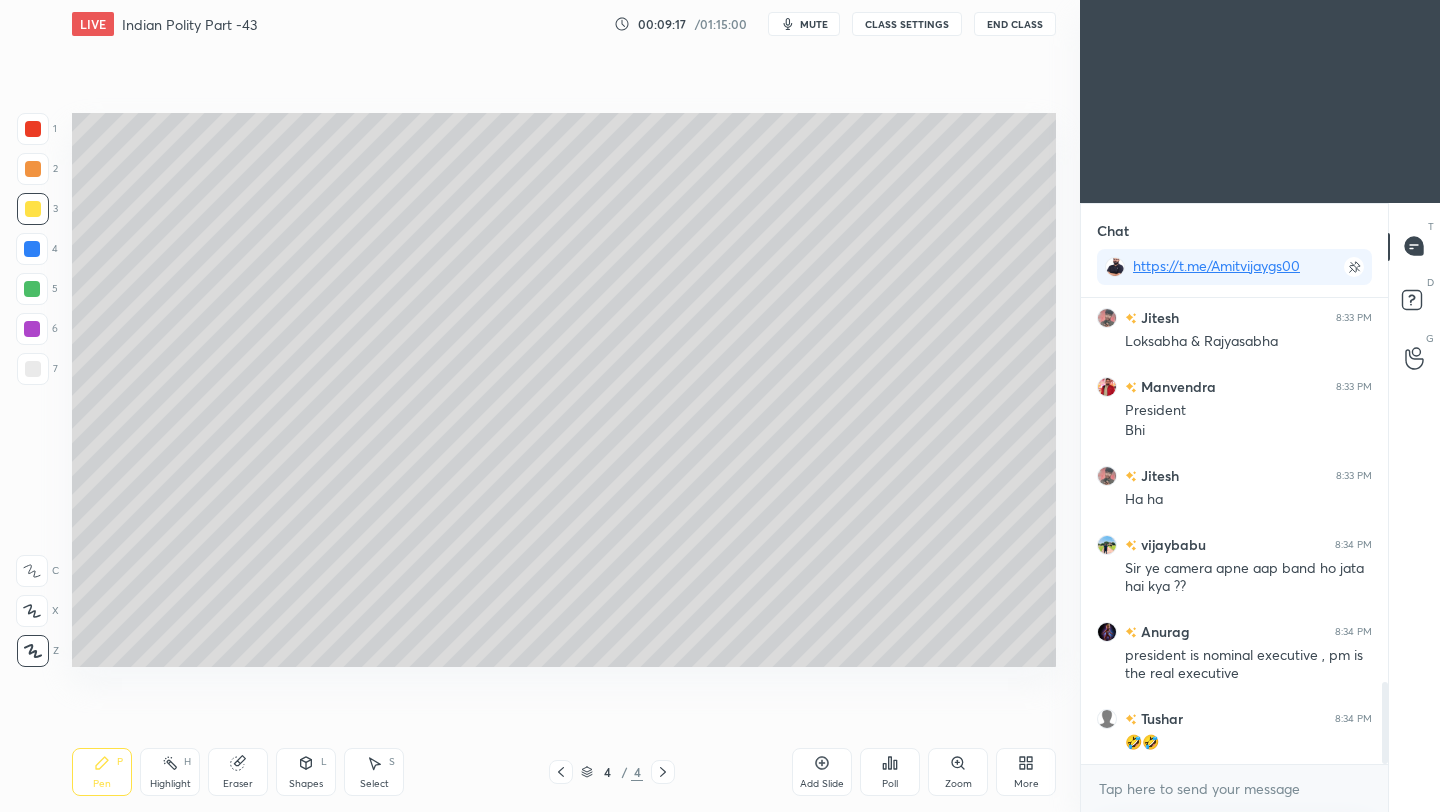 scroll, scrollTop: 2271, scrollLeft: 0, axis: vertical 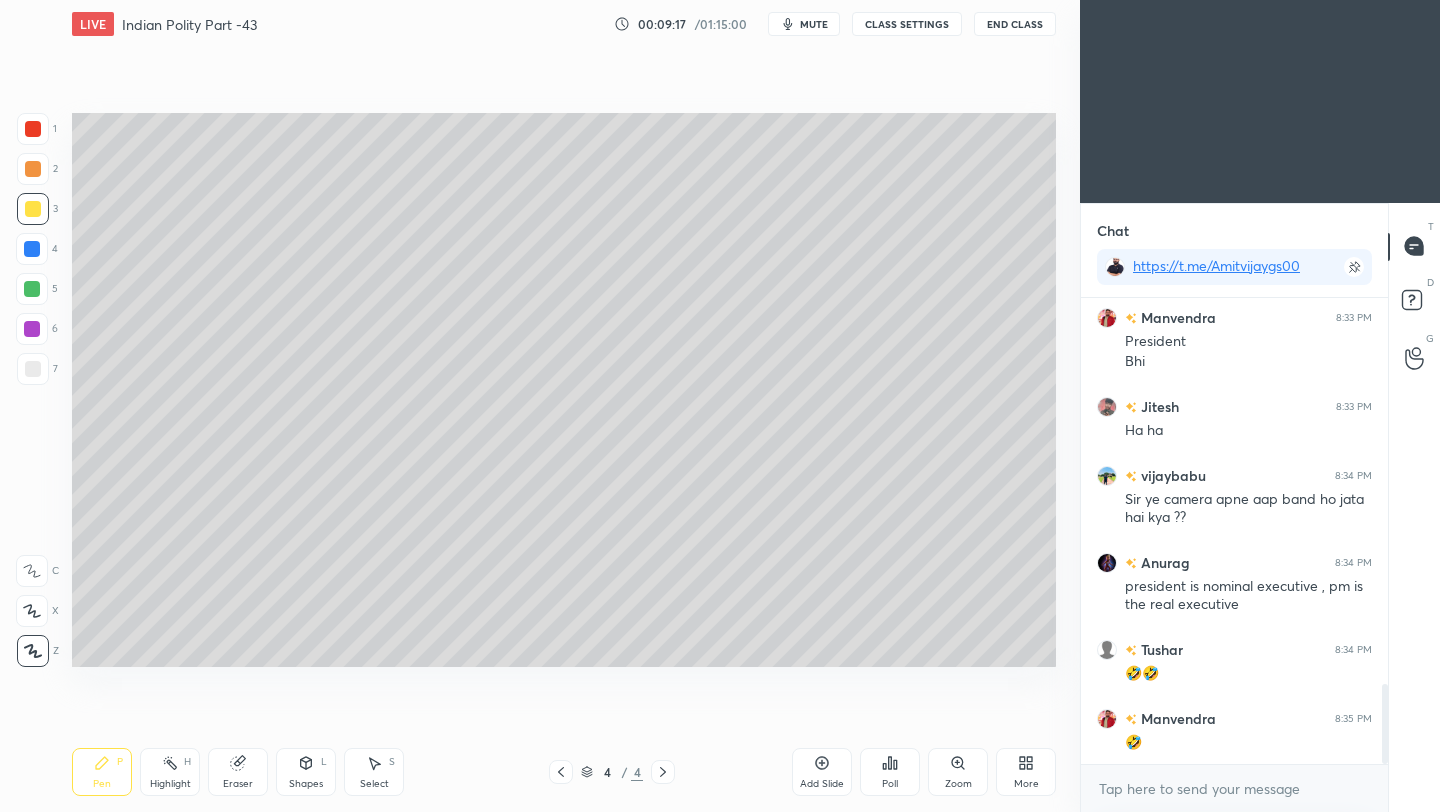 drag, startPoint x: 28, startPoint y: 372, endPoint x: 63, endPoint y: 348, distance: 42.43819 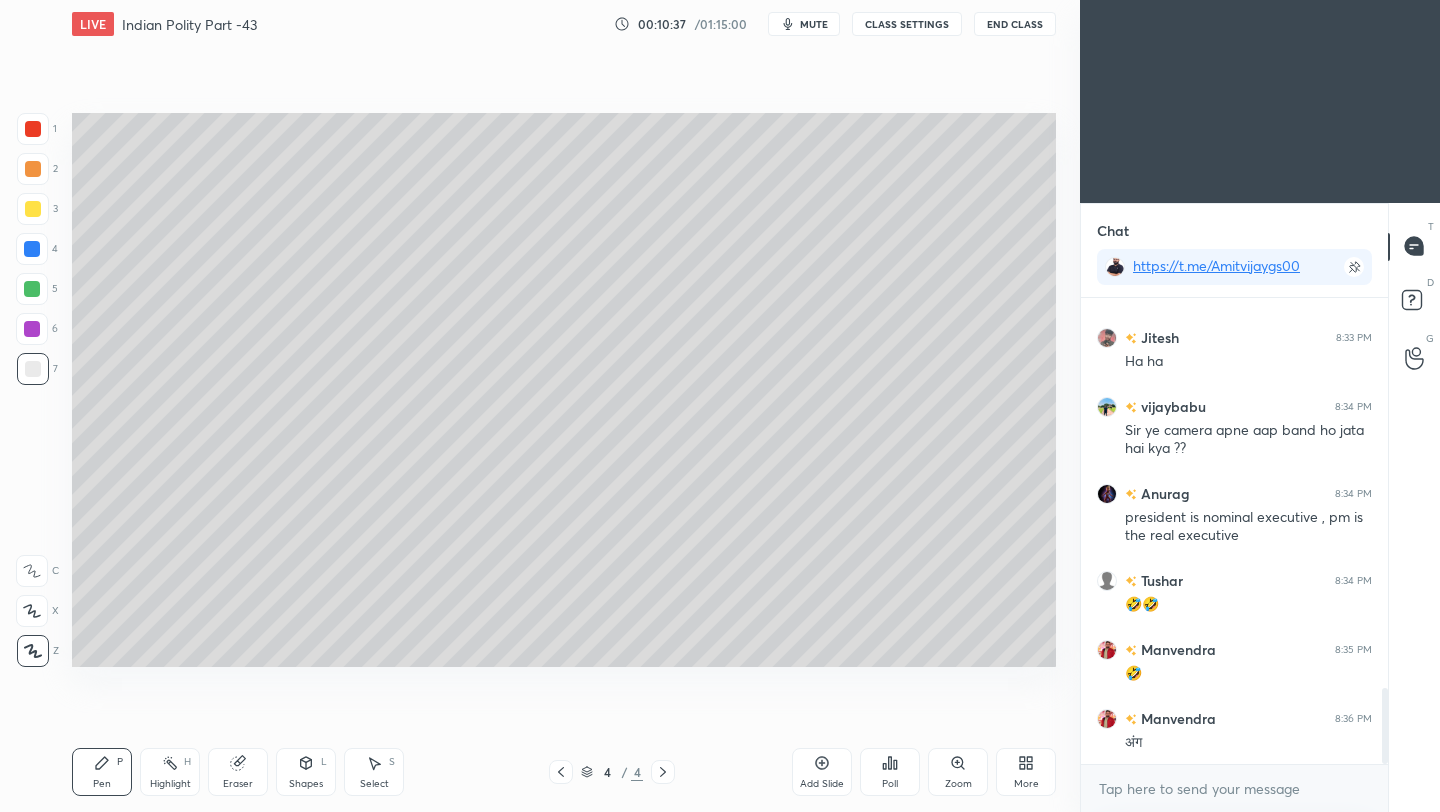 scroll, scrollTop: 2409, scrollLeft: 0, axis: vertical 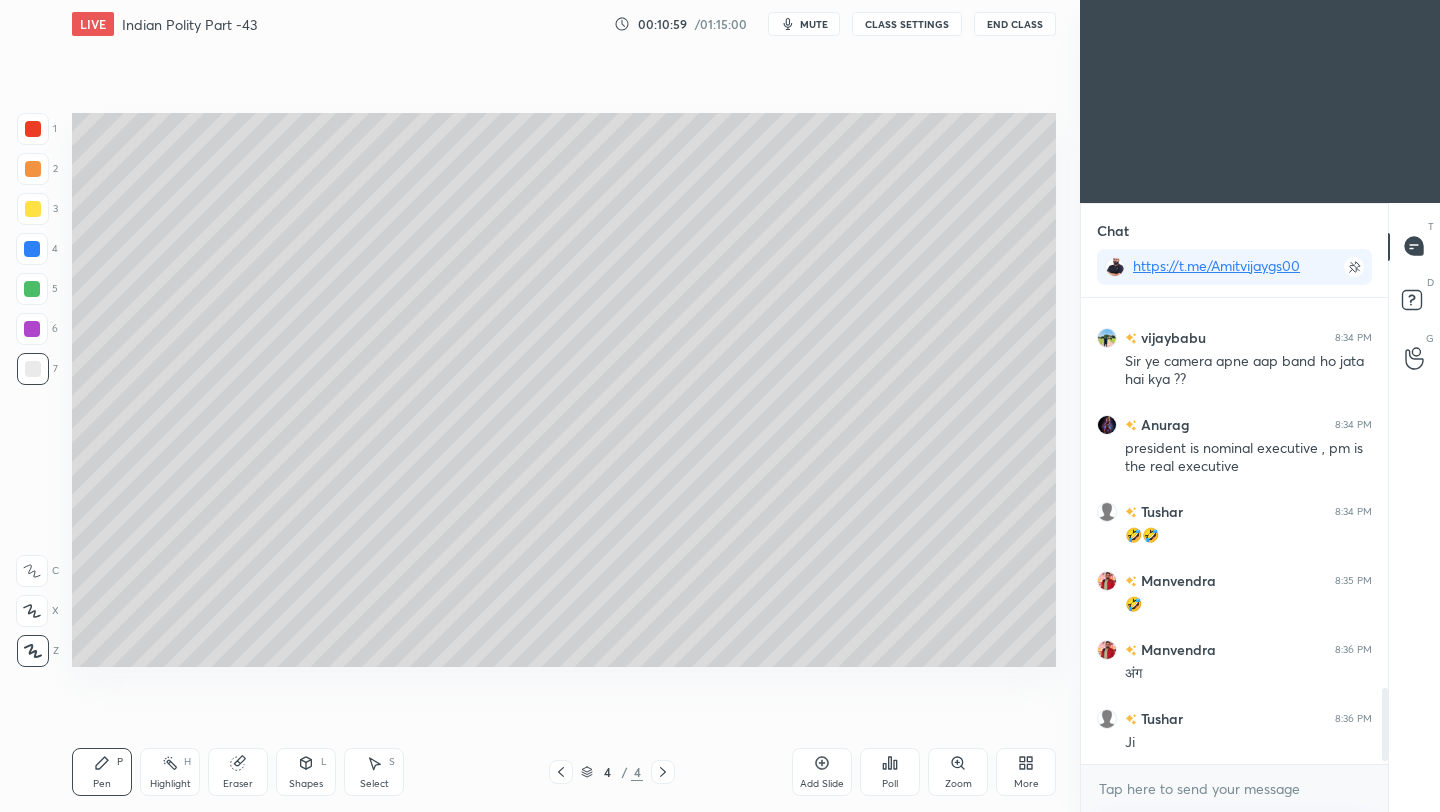 drag, startPoint x: 228, startPoint y: 777, endPoint x: 257, endPoint y: 744, distance: 43.931767 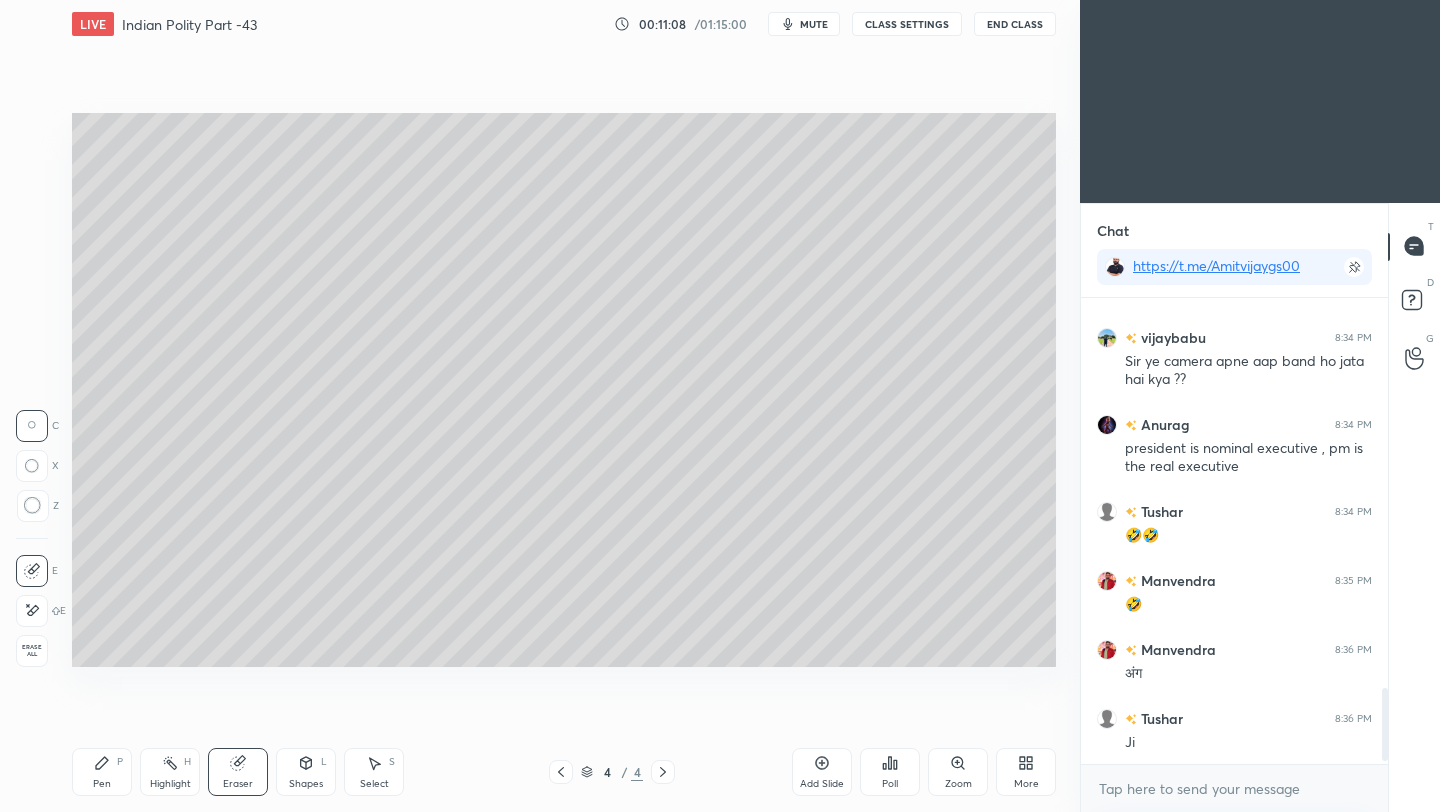 scroll, scrollTop: 2478, scrollLeft: 0, axis: vertical 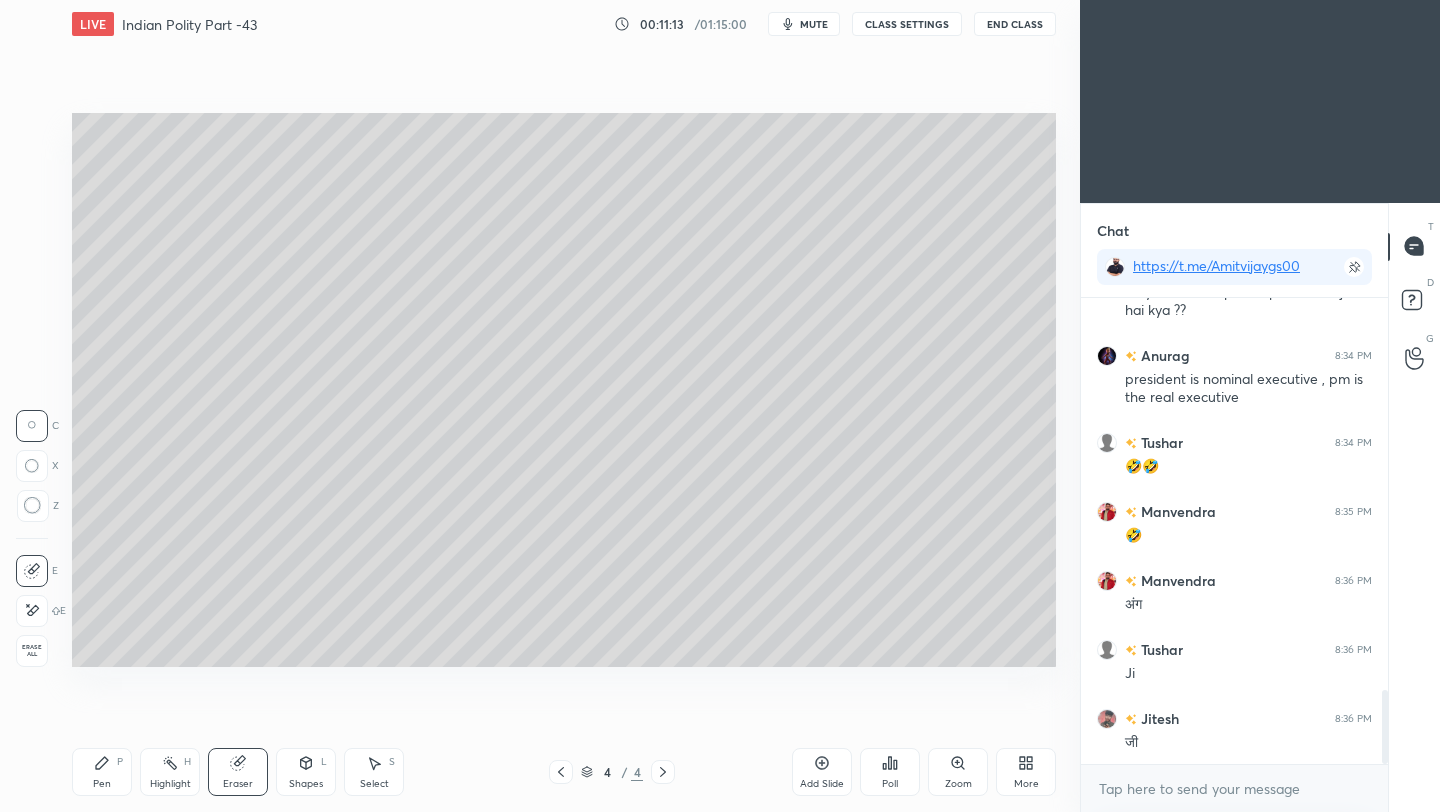 click on "Pen P" at bounding box center [102, 772] 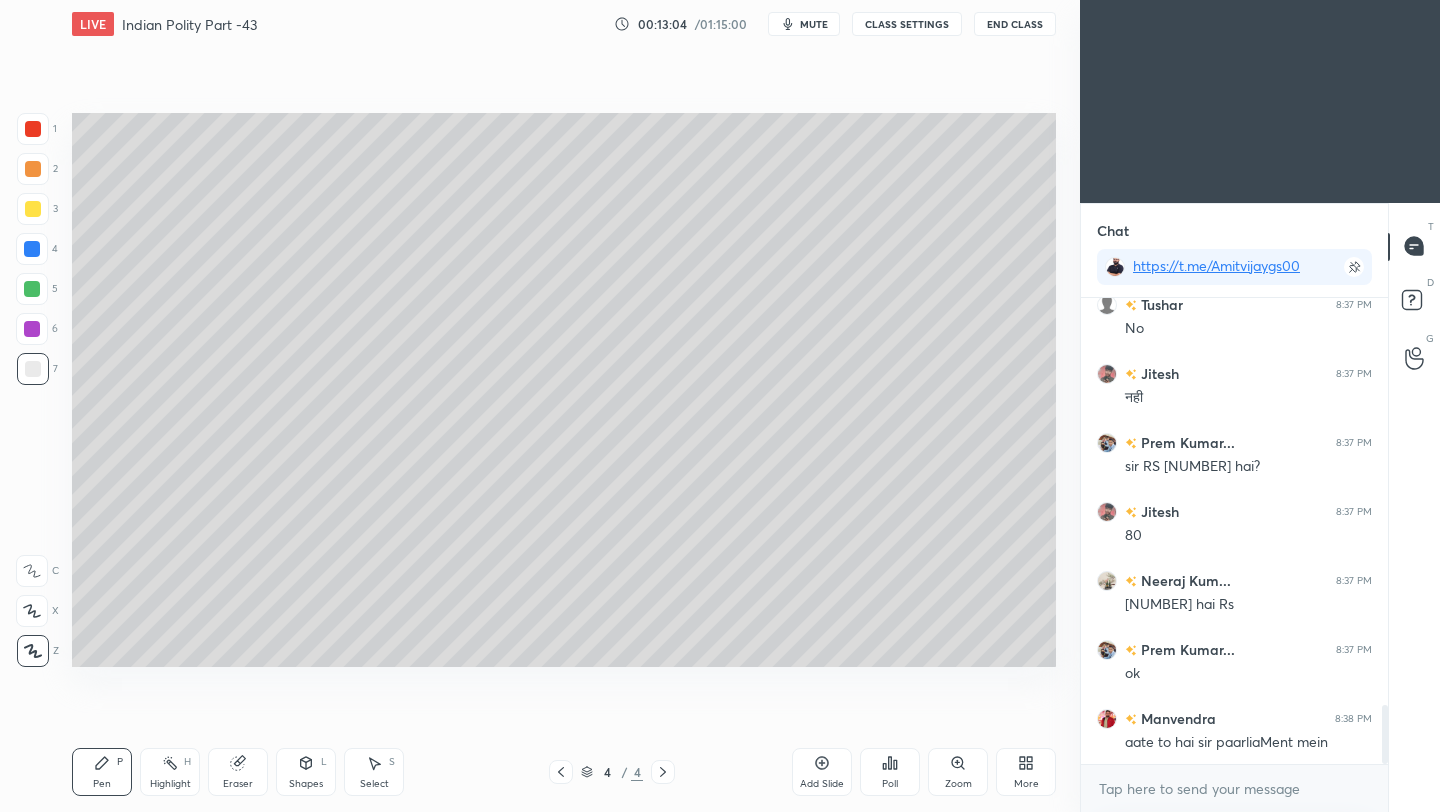 scroll, scrollTop: 3257, scrollLeft: 0, axis: vertical 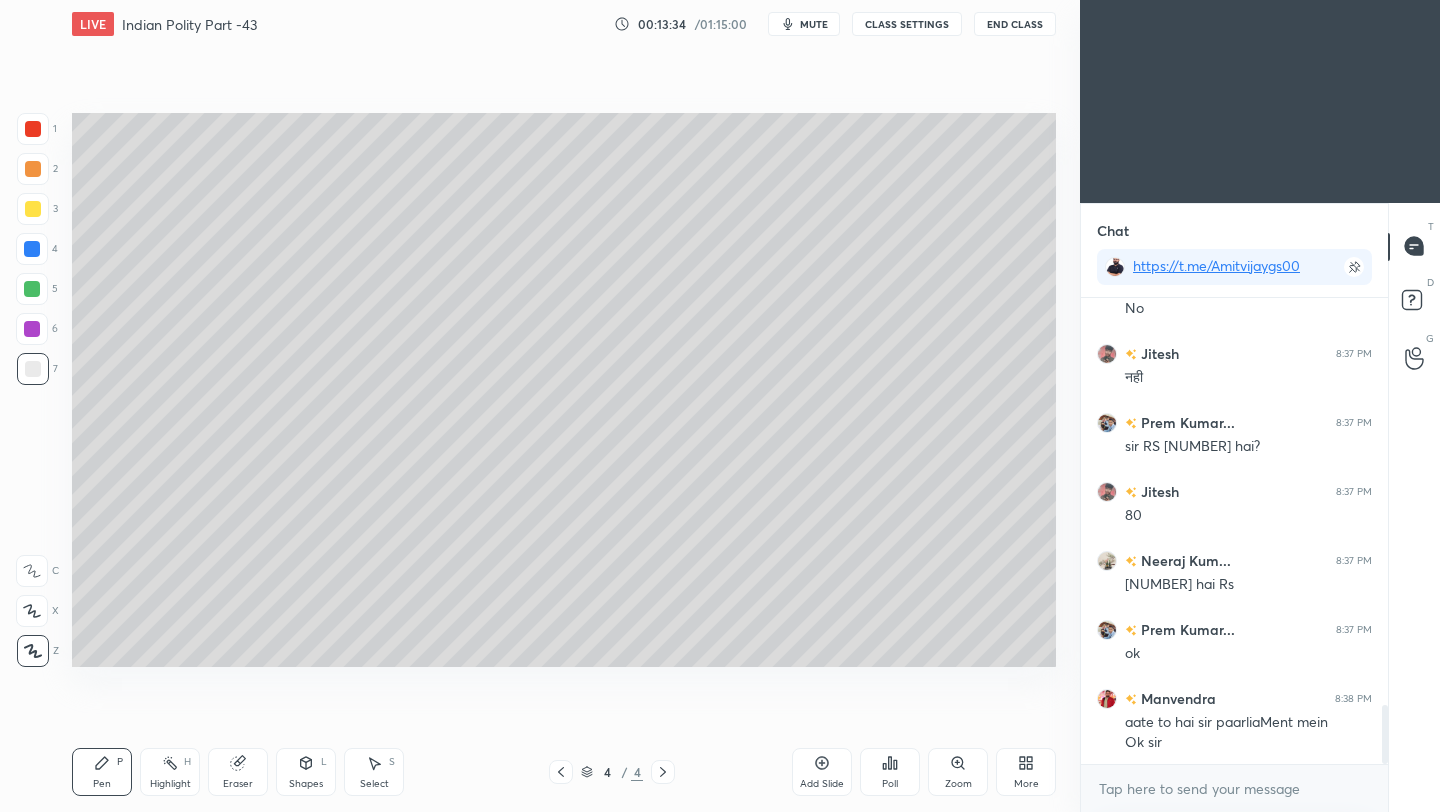 click 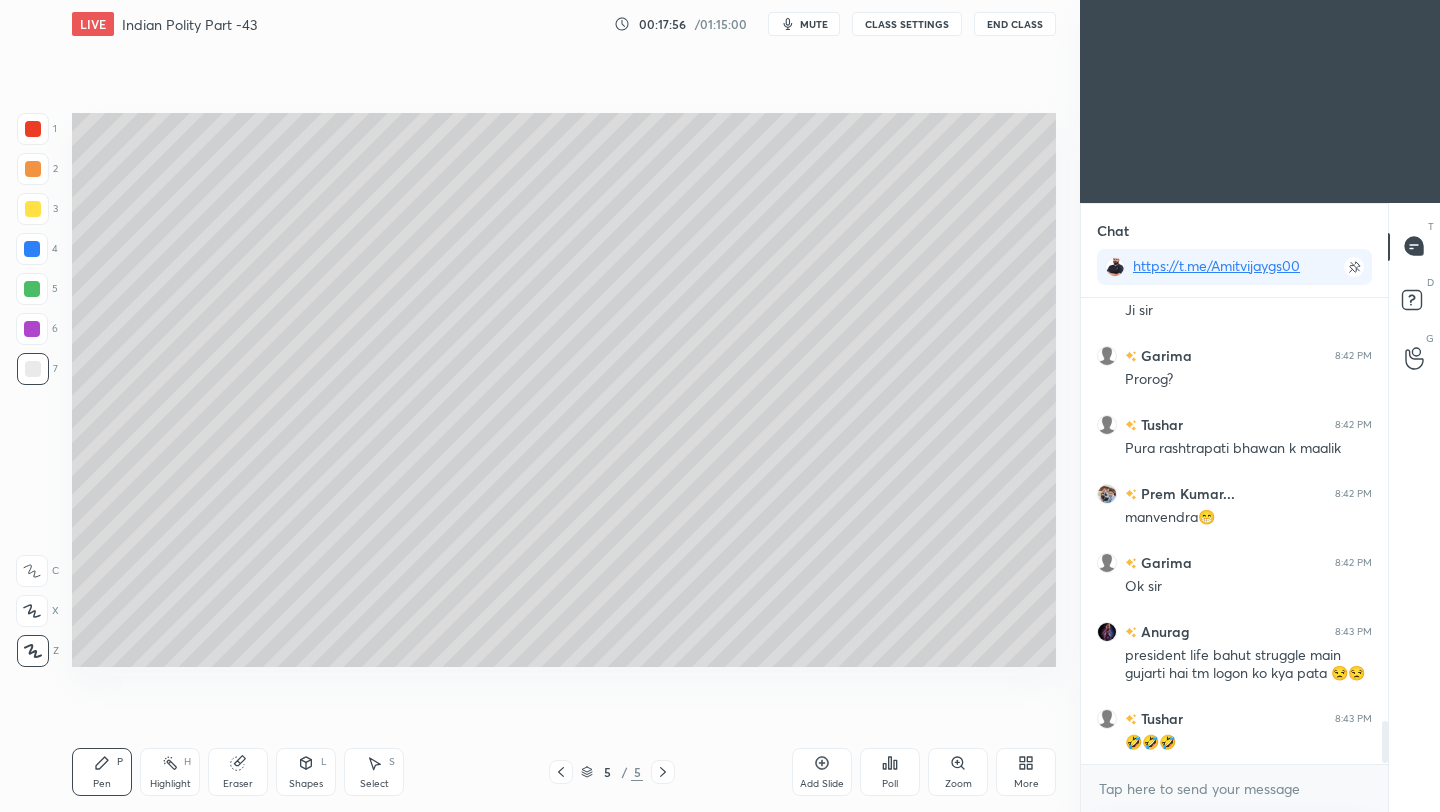 scroll, scrollTop: 4691, scrollLeft: 0, axis: vertical 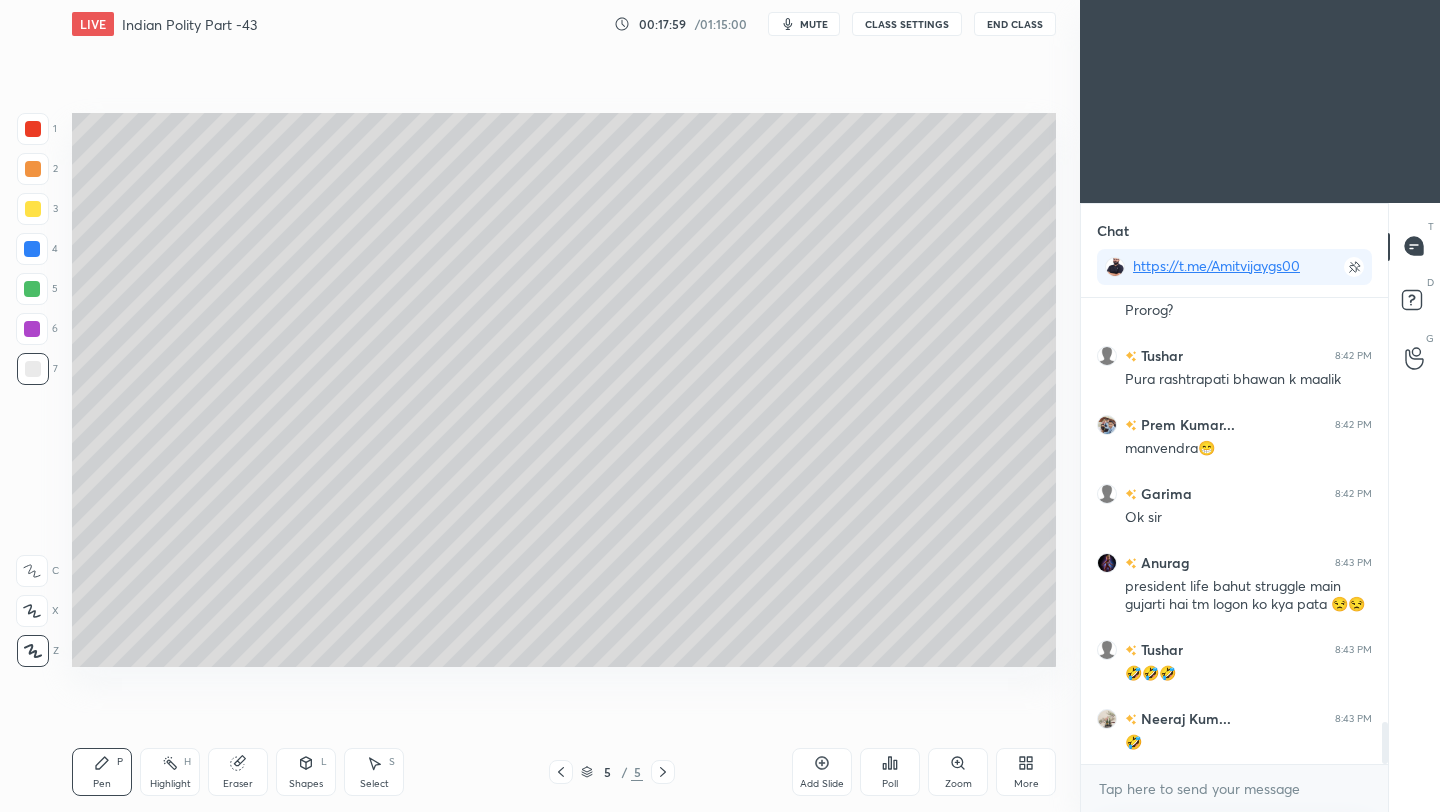 click 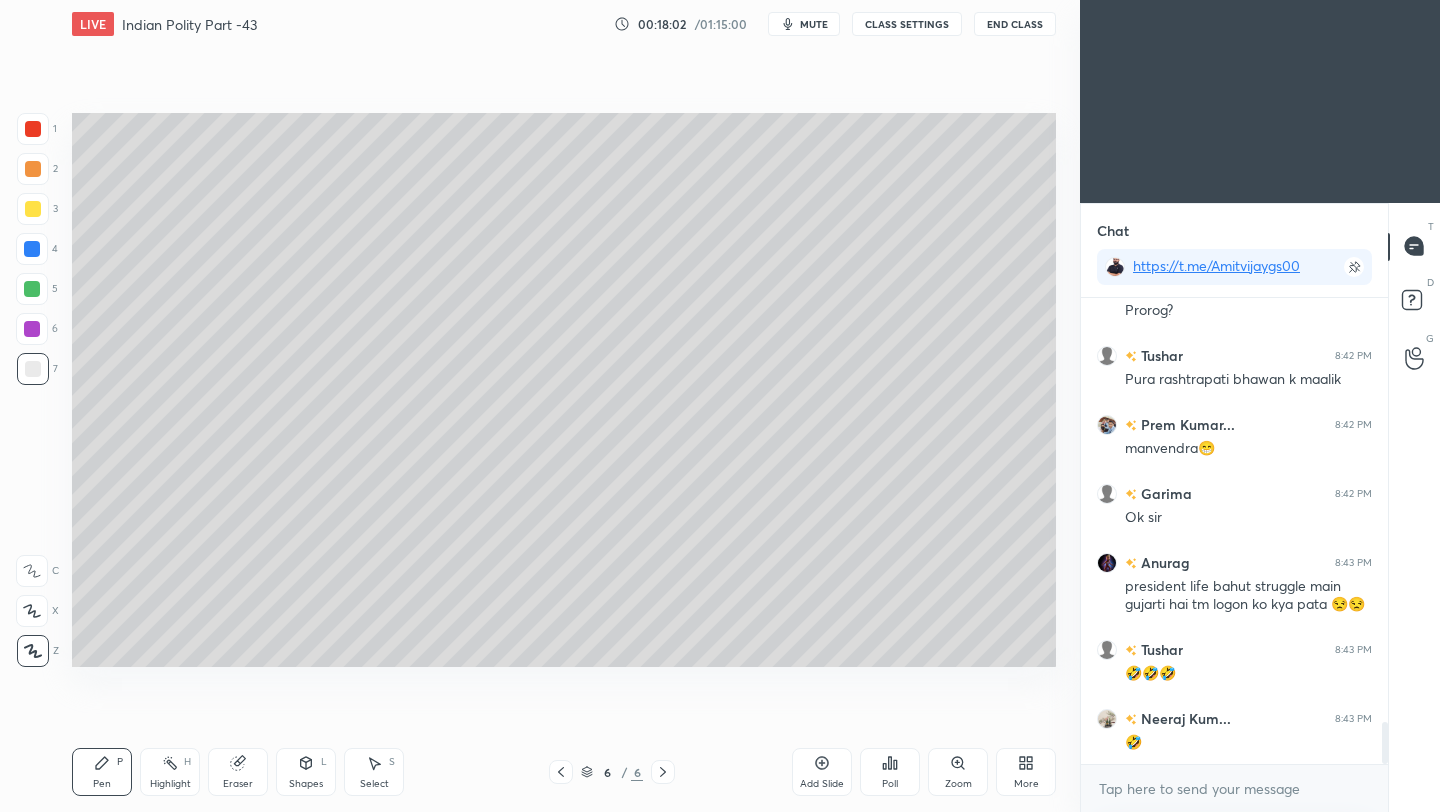 click at bounding box center [33, 209] 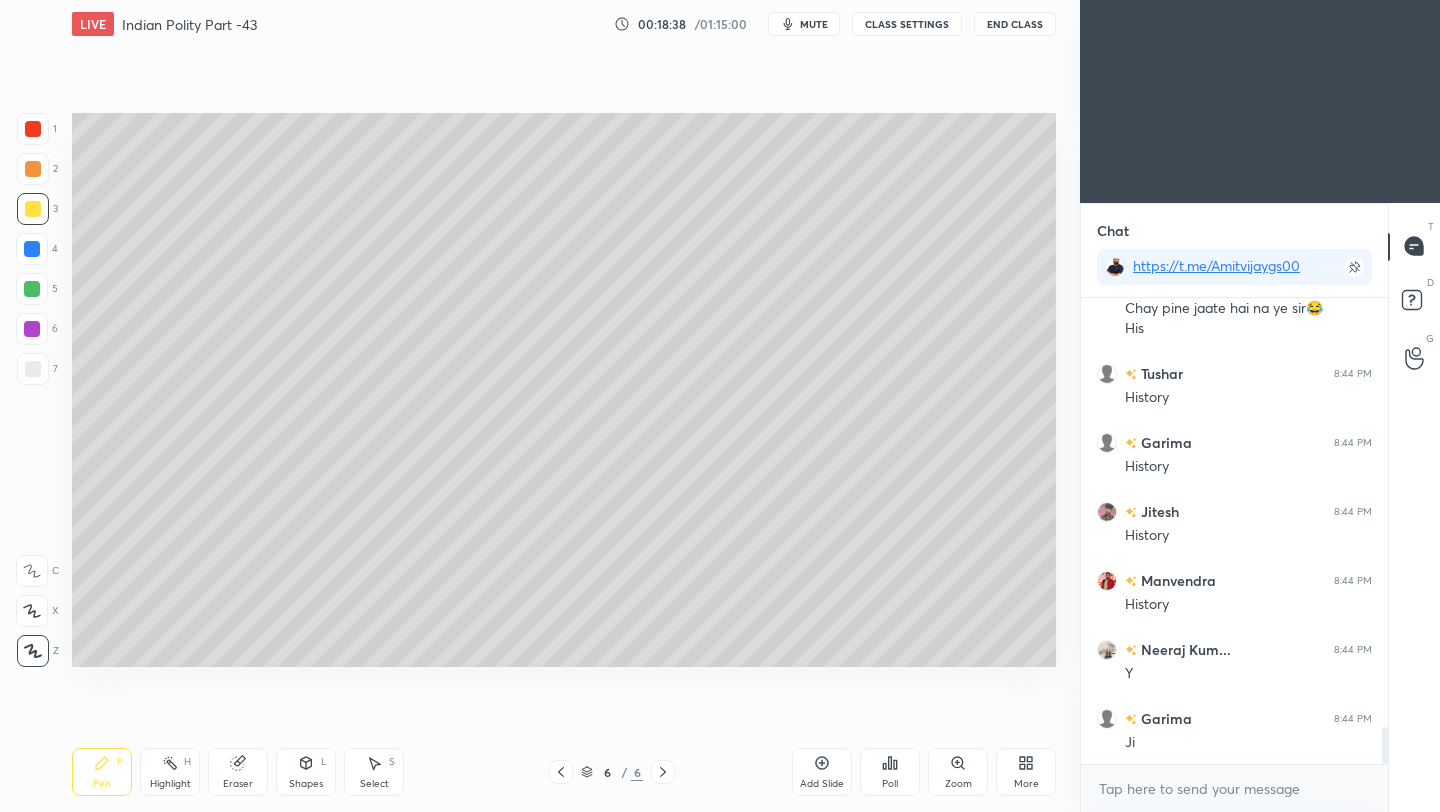 scroll, scrollTop: 5539, scrollLeft: 0, axis: vertical 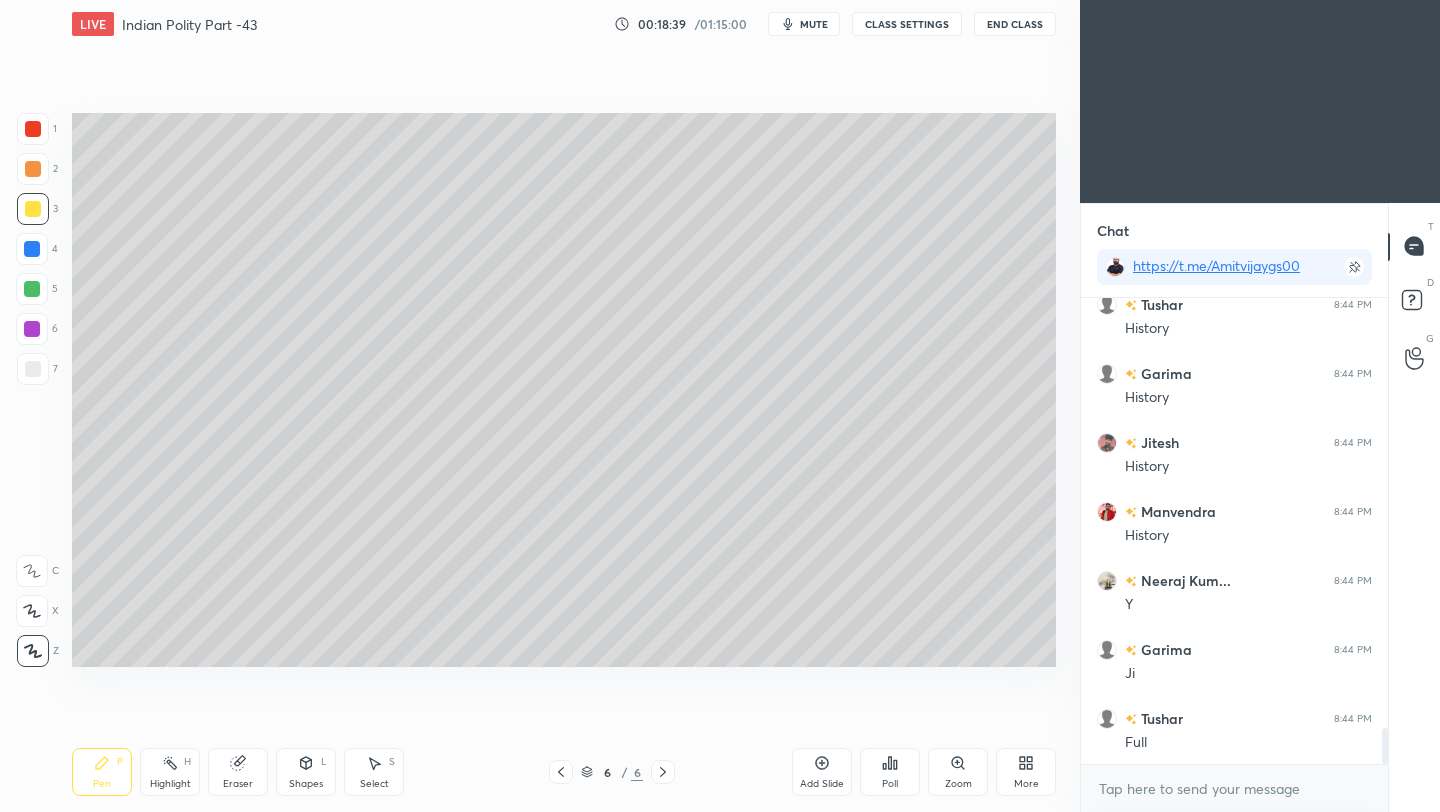 click on "End Class" at bounding box center (1015, 24) 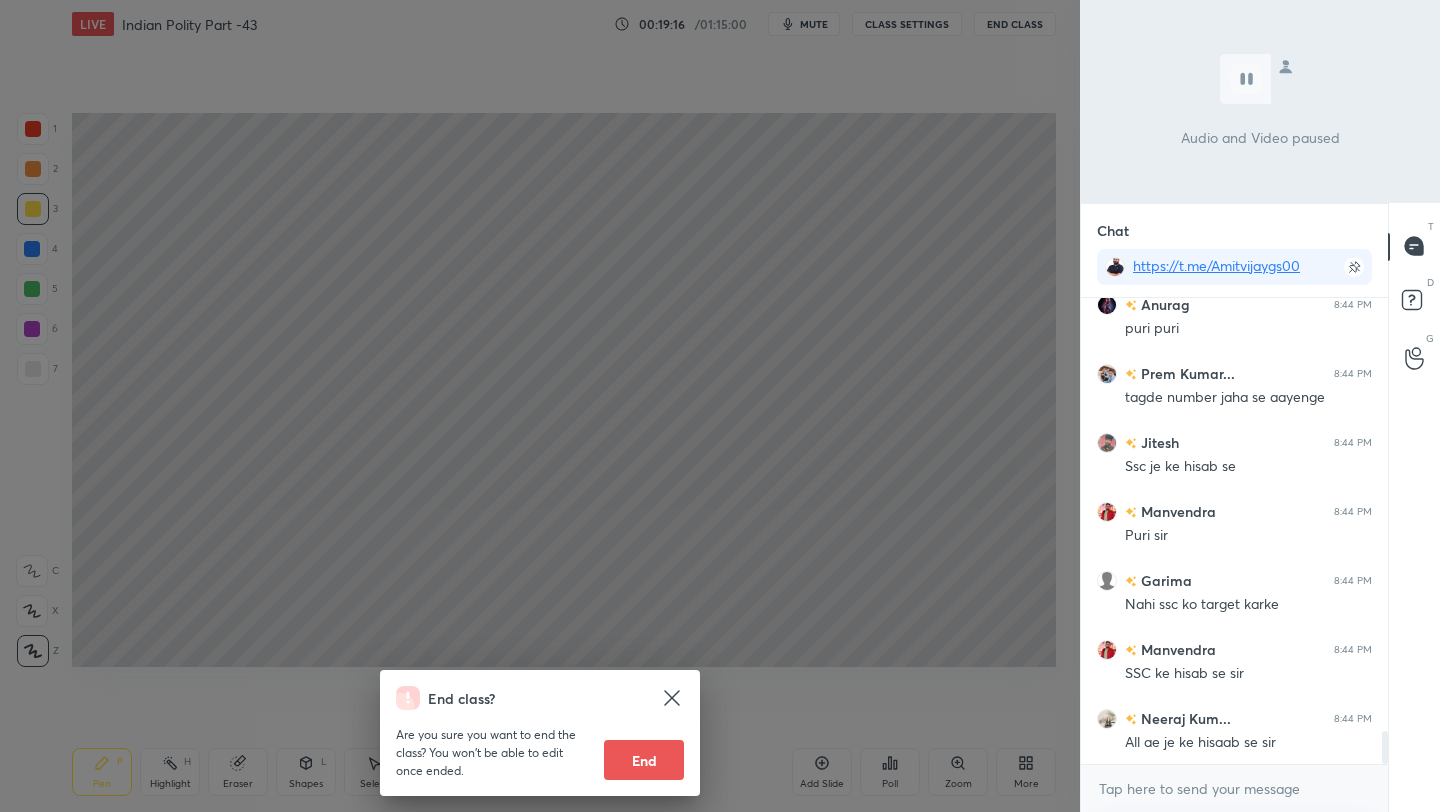 scroll, scrollTop: 6247, scrollLeft: 0, axis: vertical 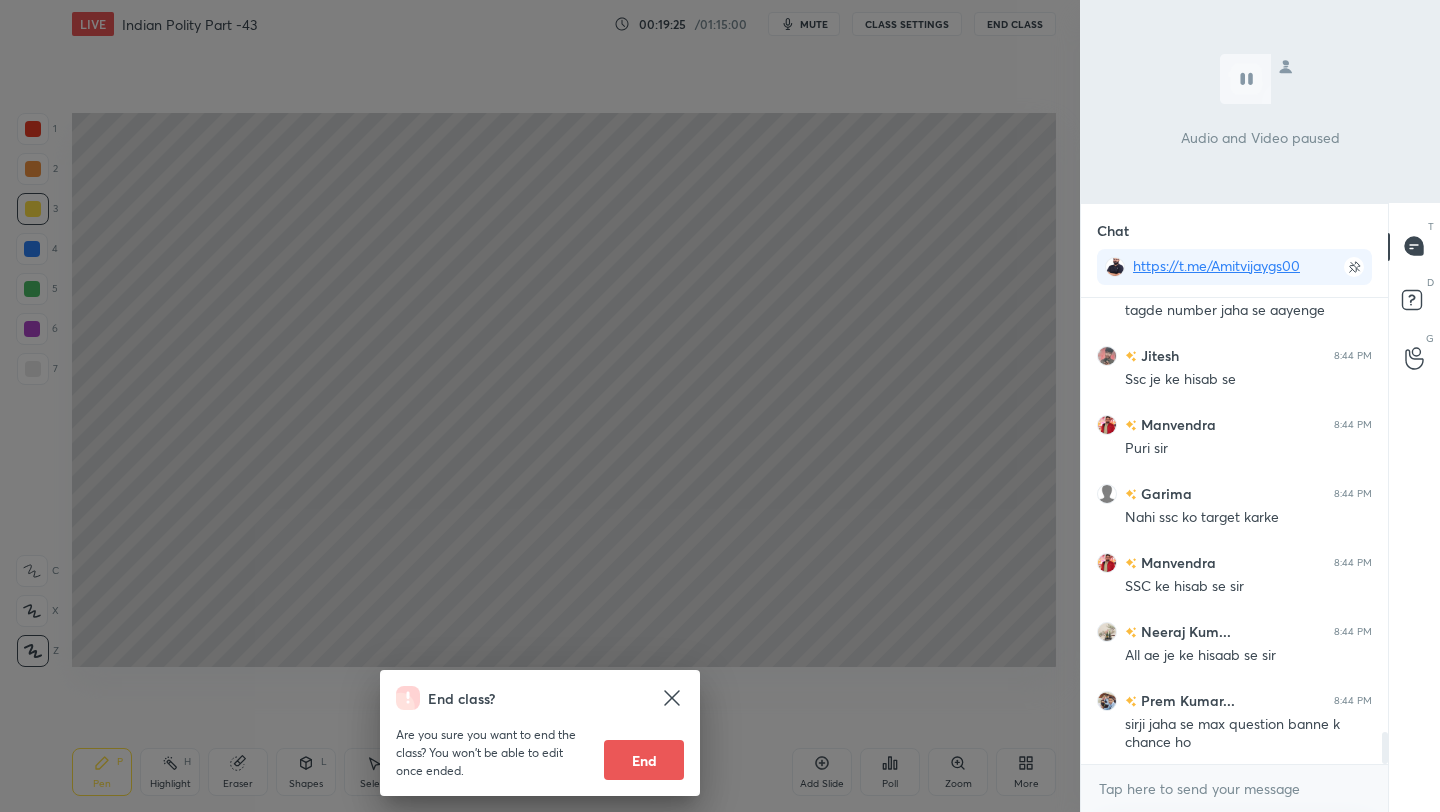 click on "End class? Are you sure you want to end the class? You won’t be able to edit once ended. End" at bounding box center [540, 406] 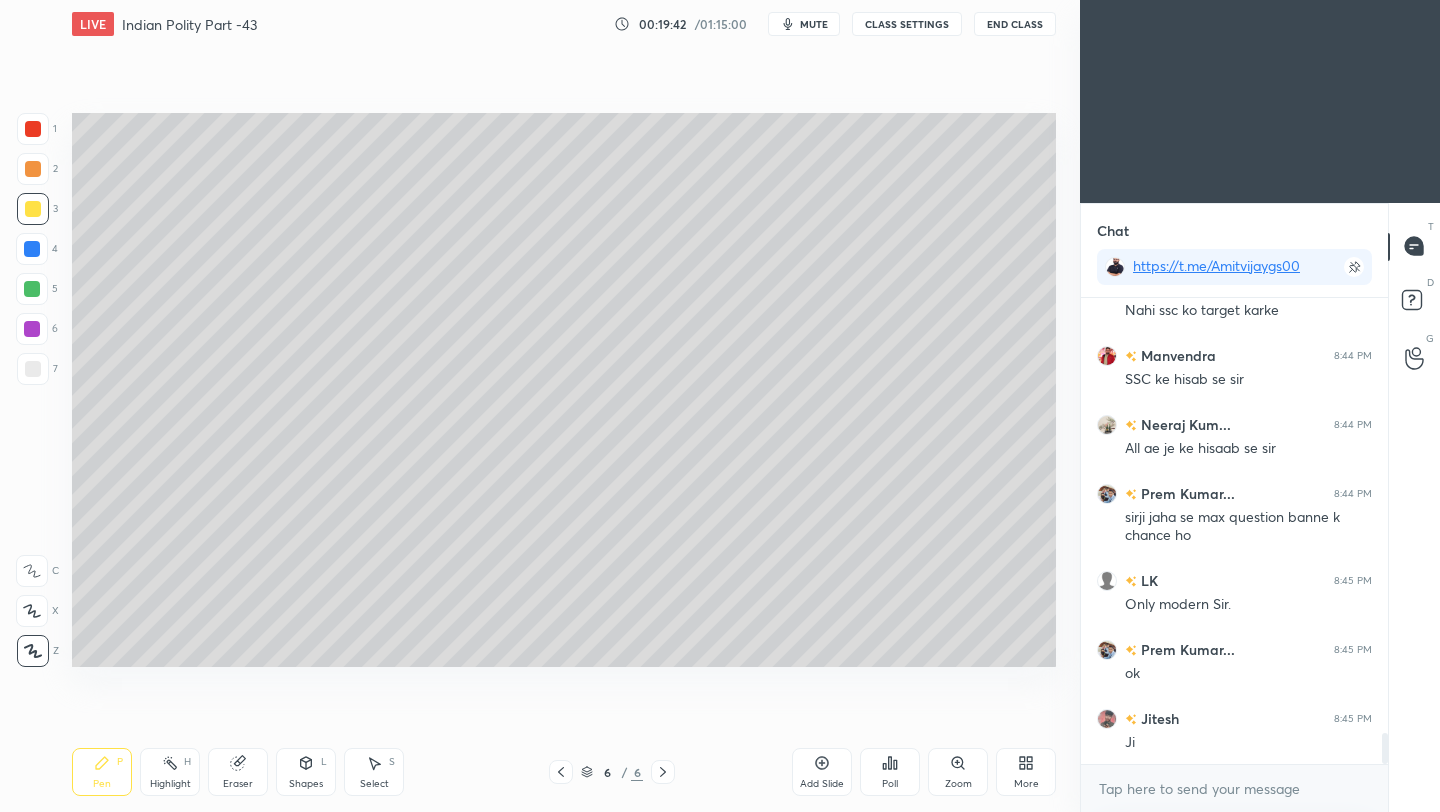 scroll, scrollTop: 6523, scrollLeft: 0, axis: vertical 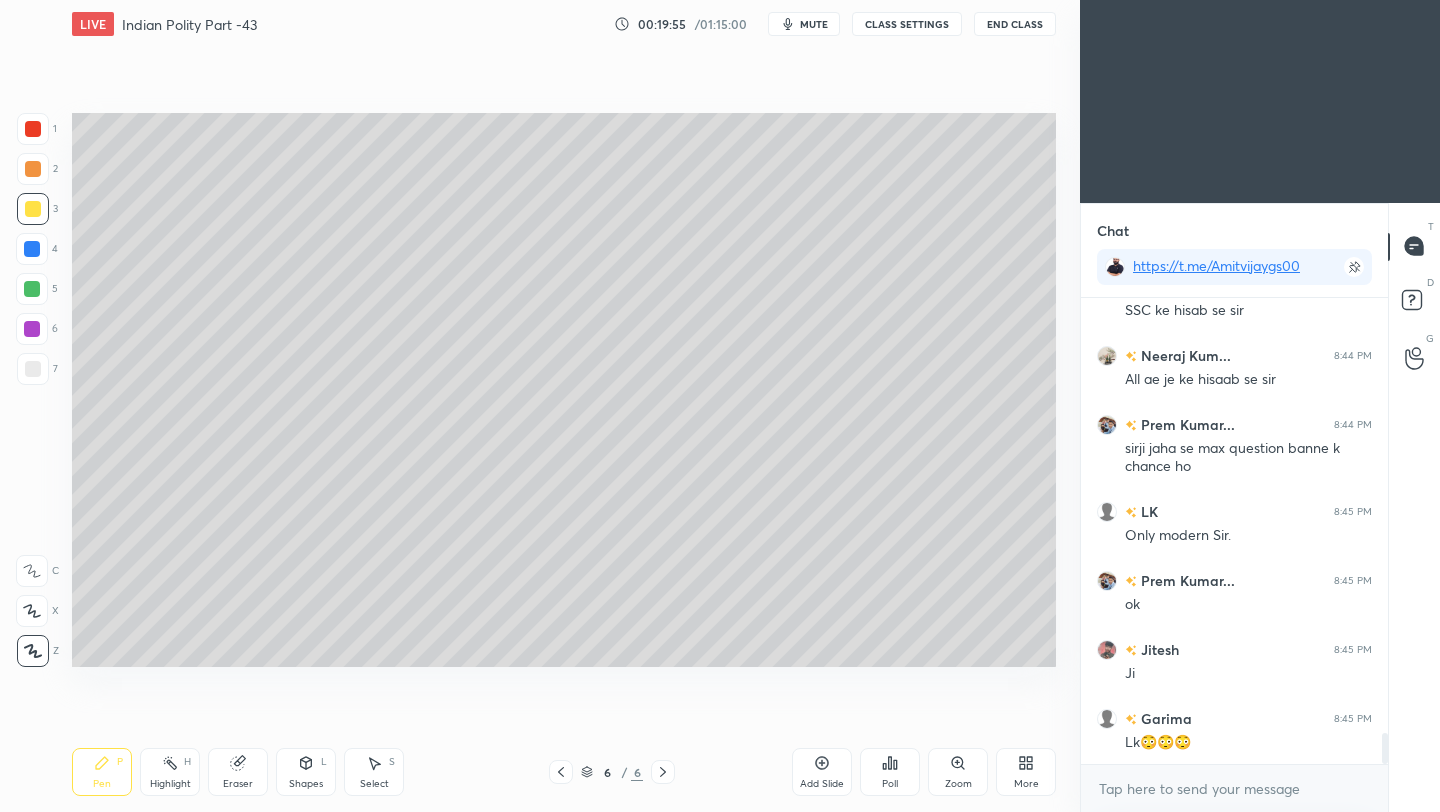 click at bounding box center (33, 369) 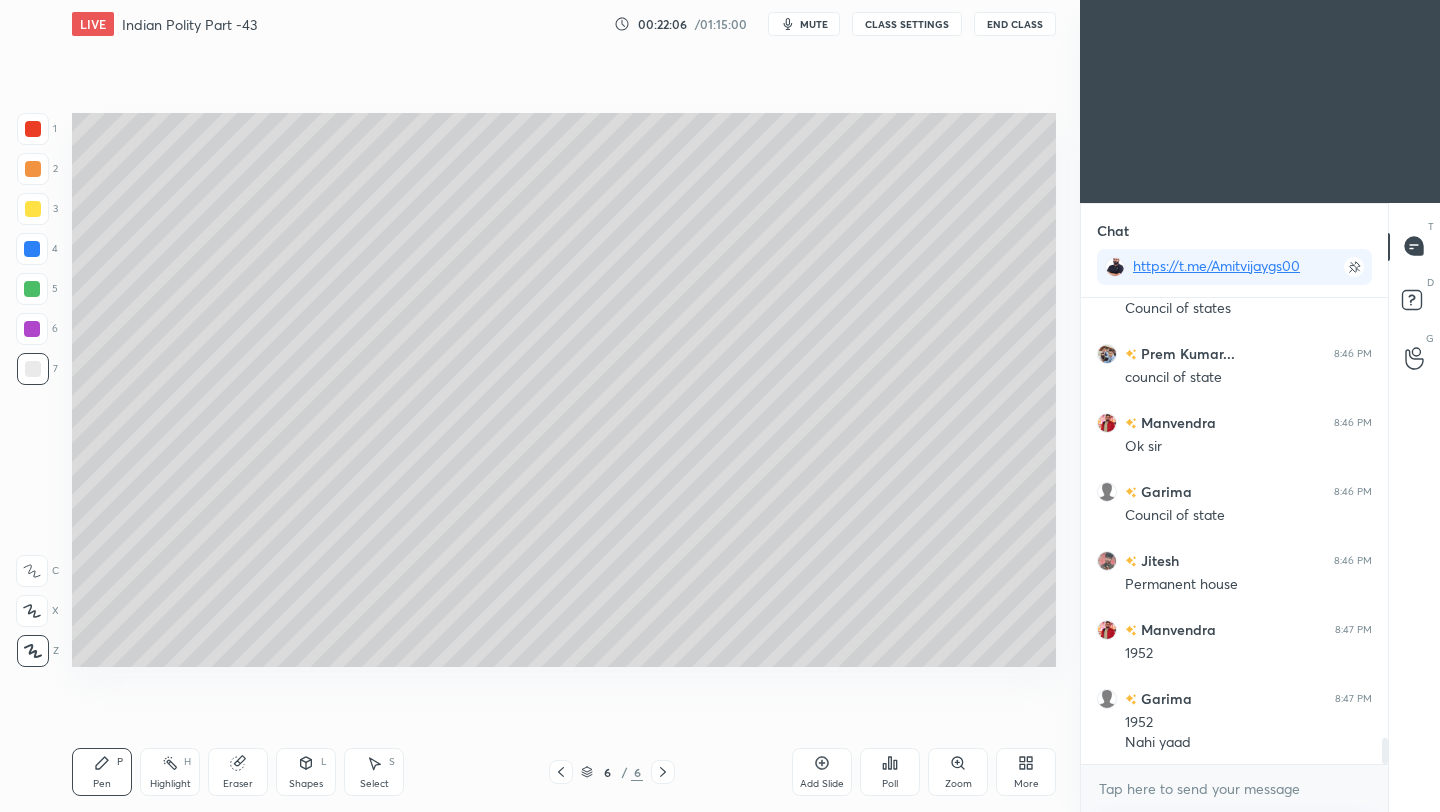 scroll, scrollTop: 7805, scrollLeft: 0, axis: vertical 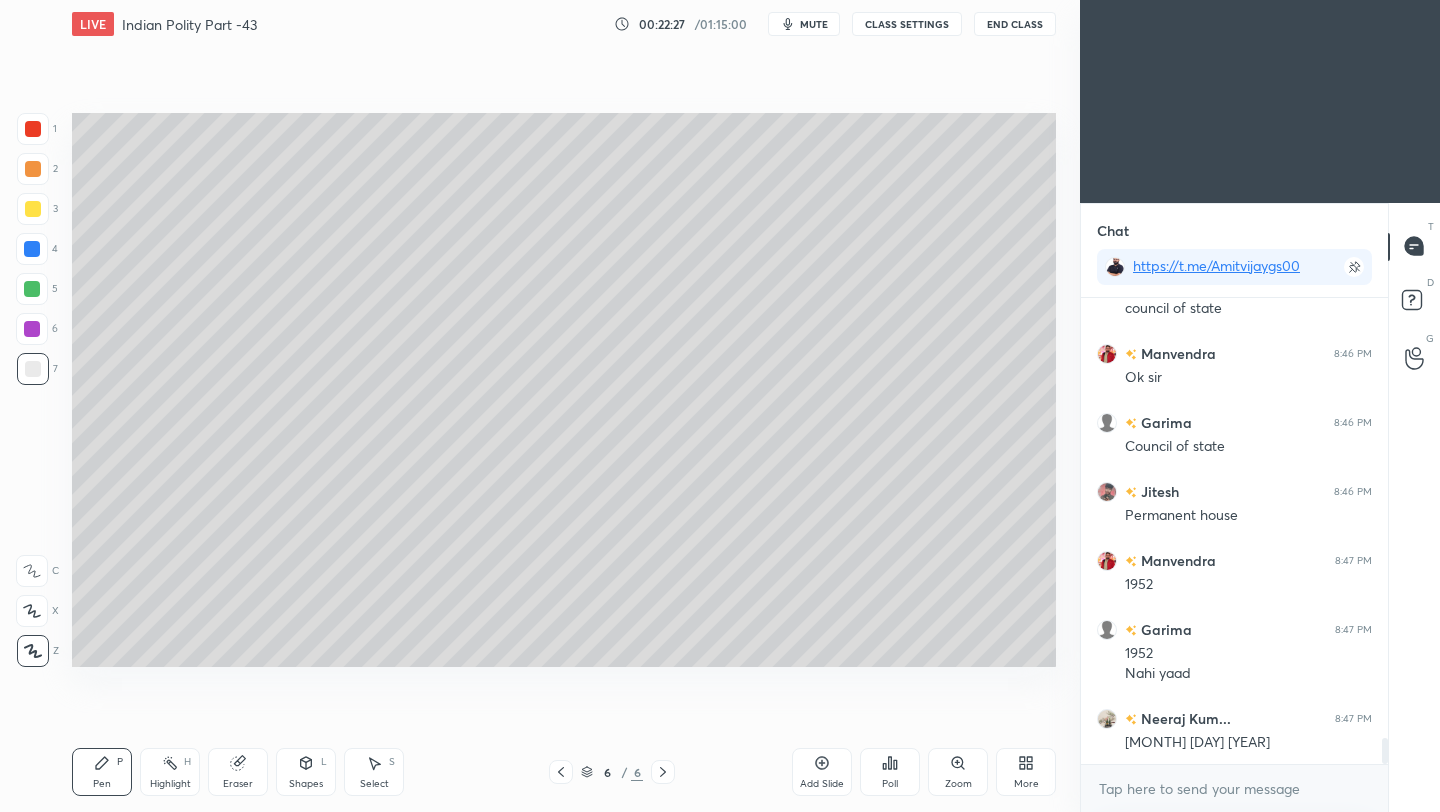 click at bounding box center (33, 209) 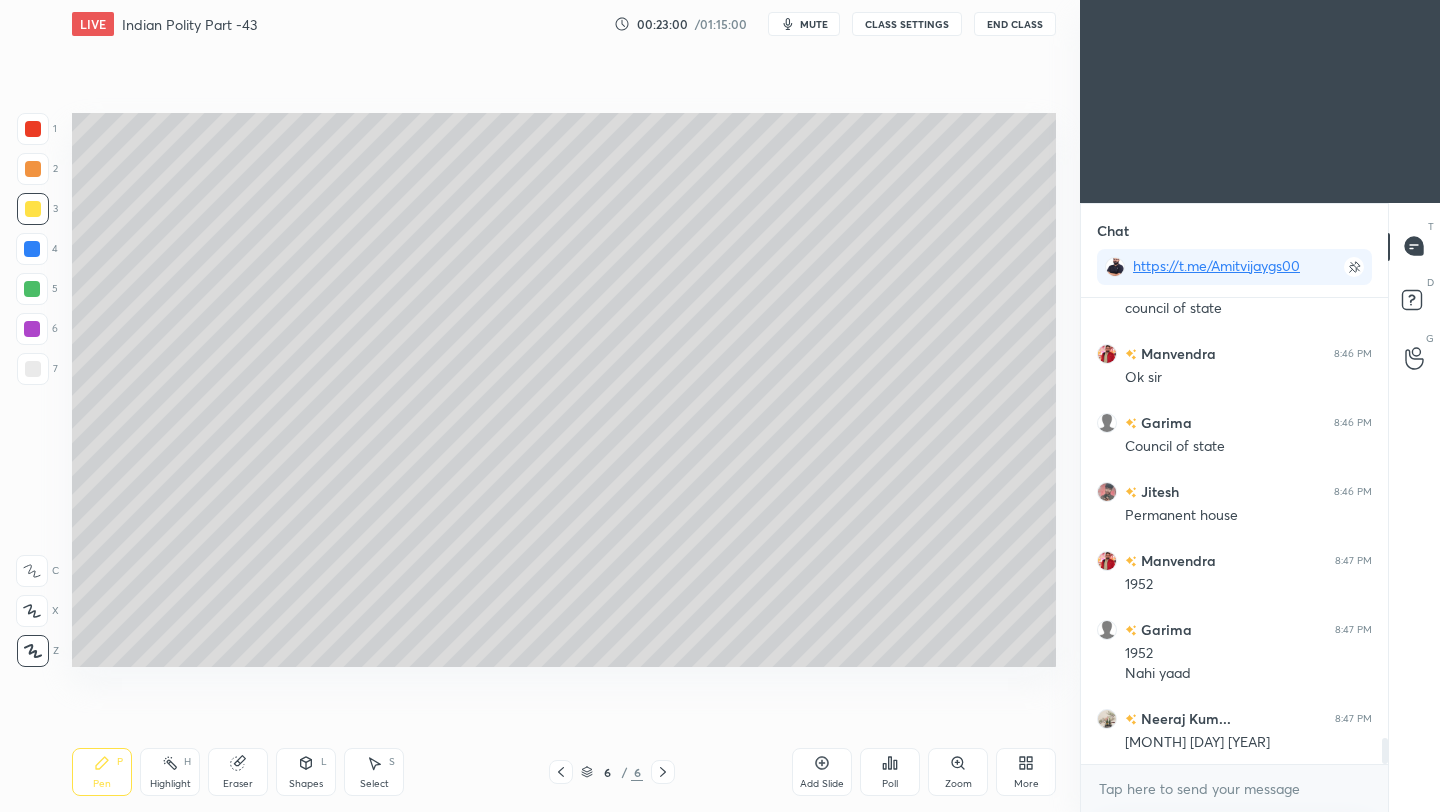 click on "Add Slide" at bounding box center [822, 772] 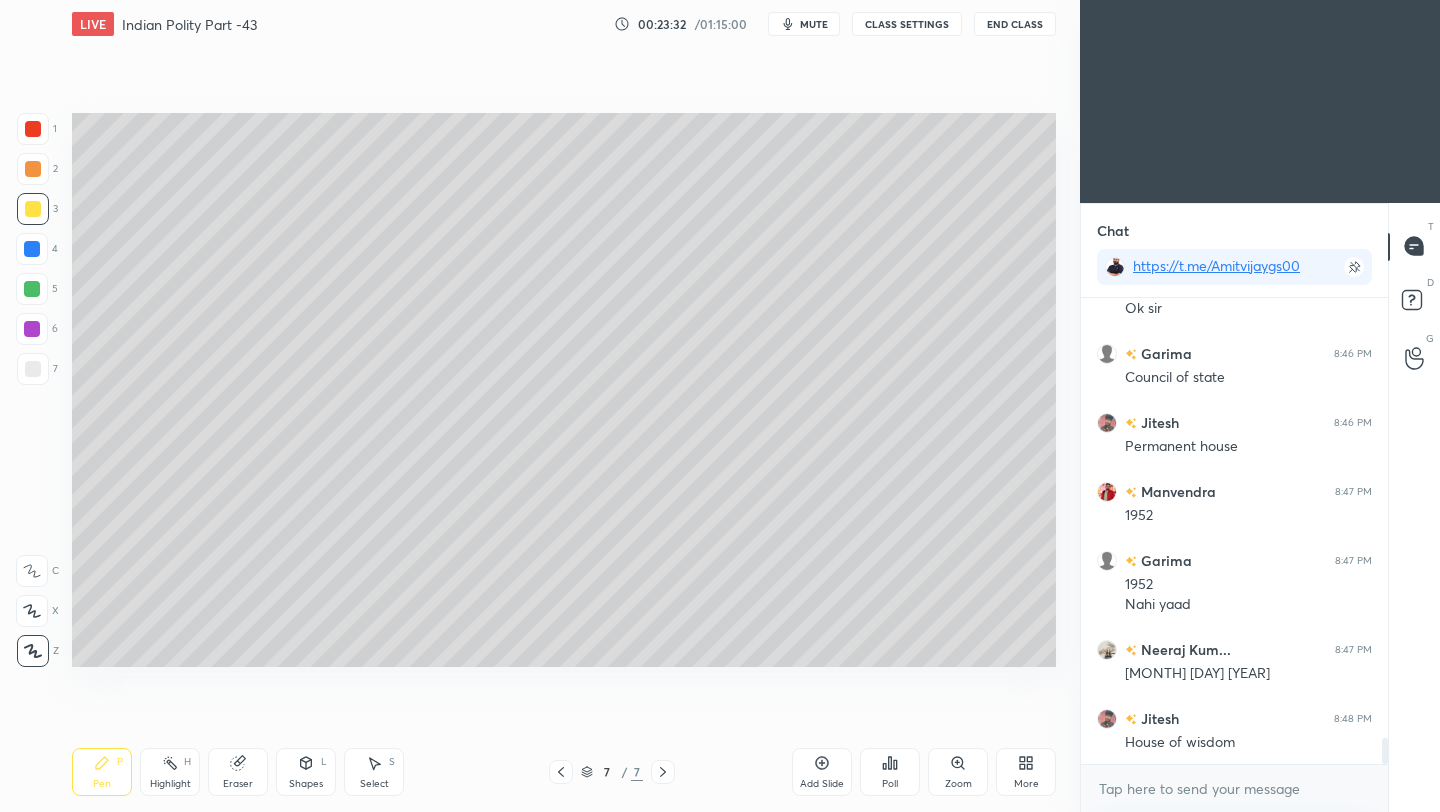 scroll, scrollTop: 7961, scrollLeft: 0, axis: vertical 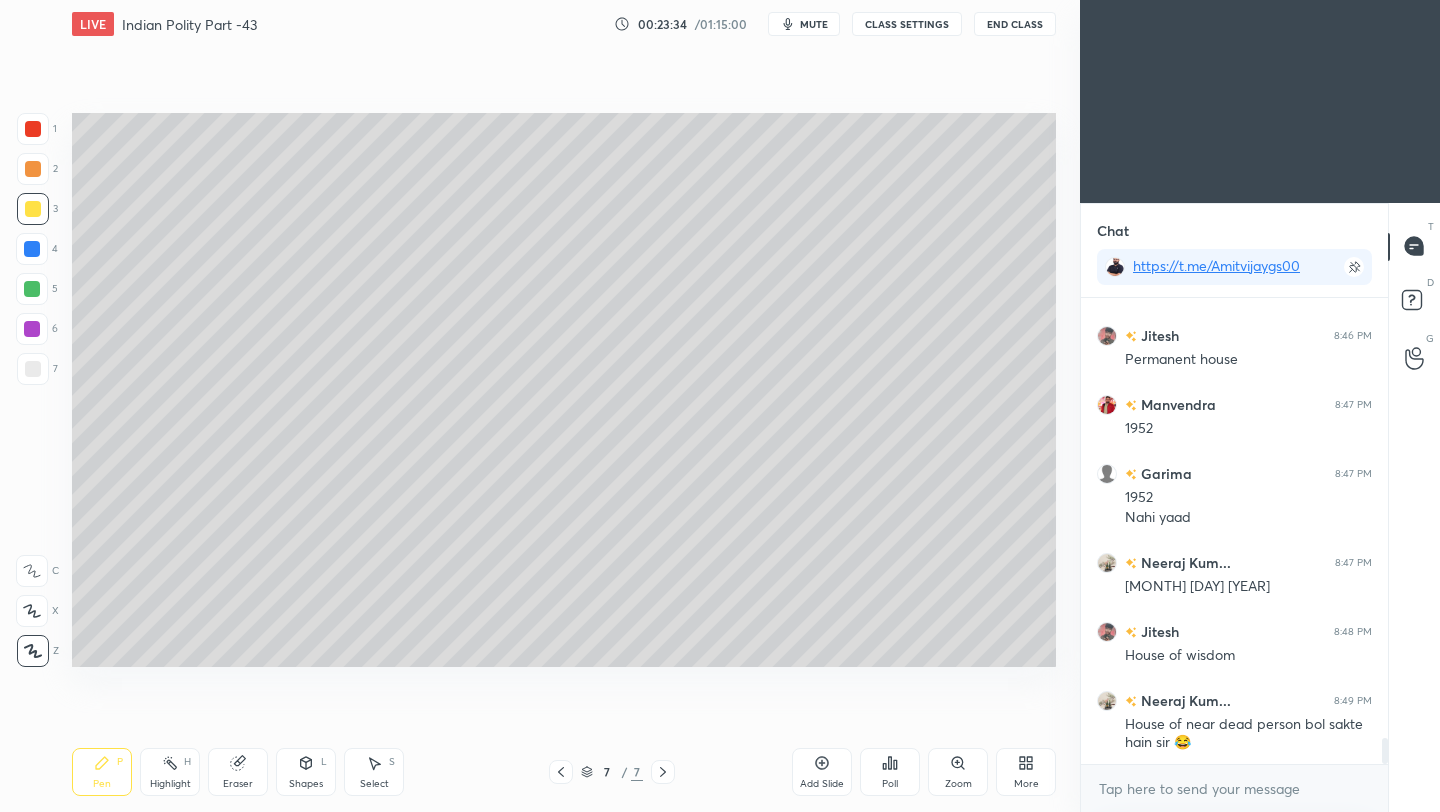 click at bounding box center (33, 369) 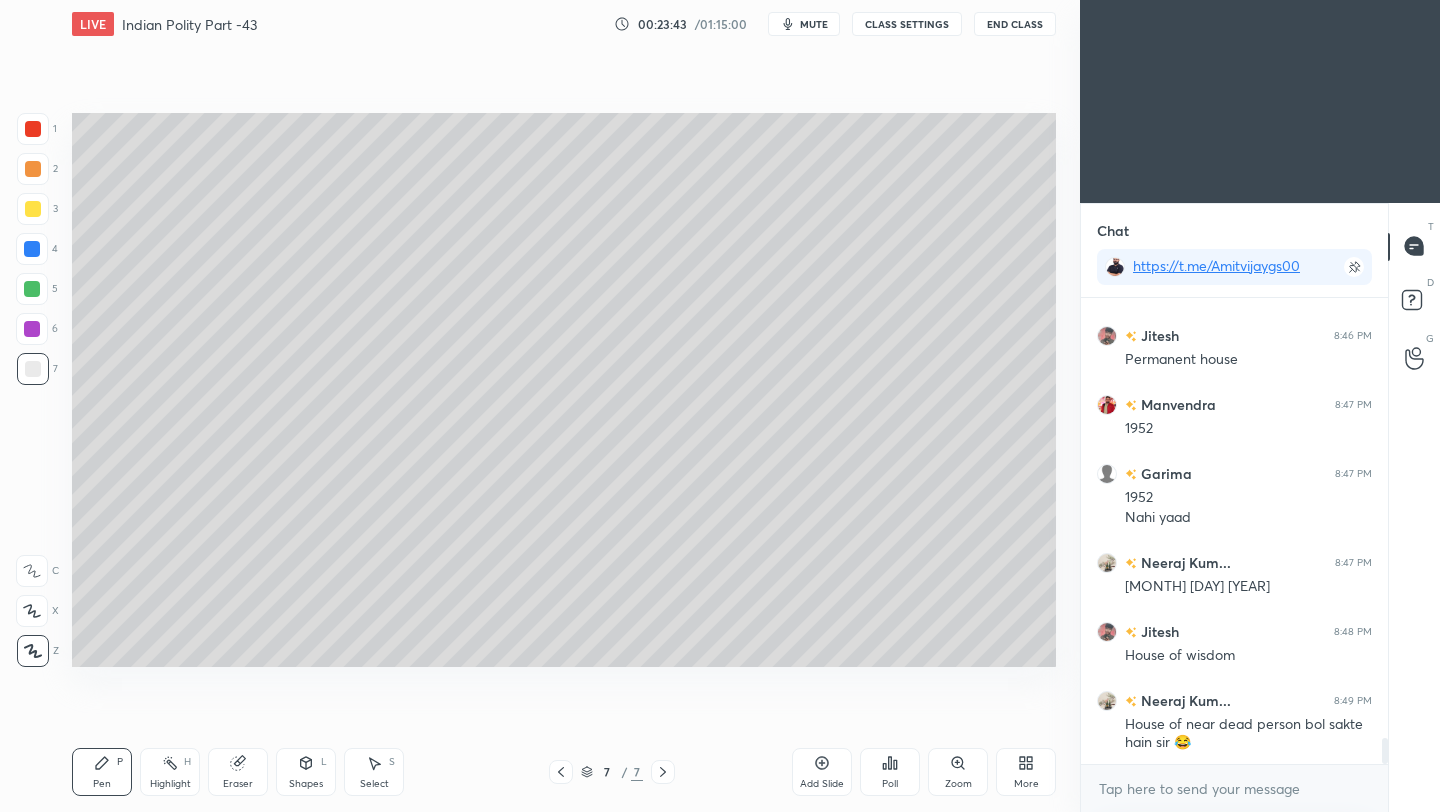 scroll, scrollTop: 8030, scrollLeft: 0, axis: vertical 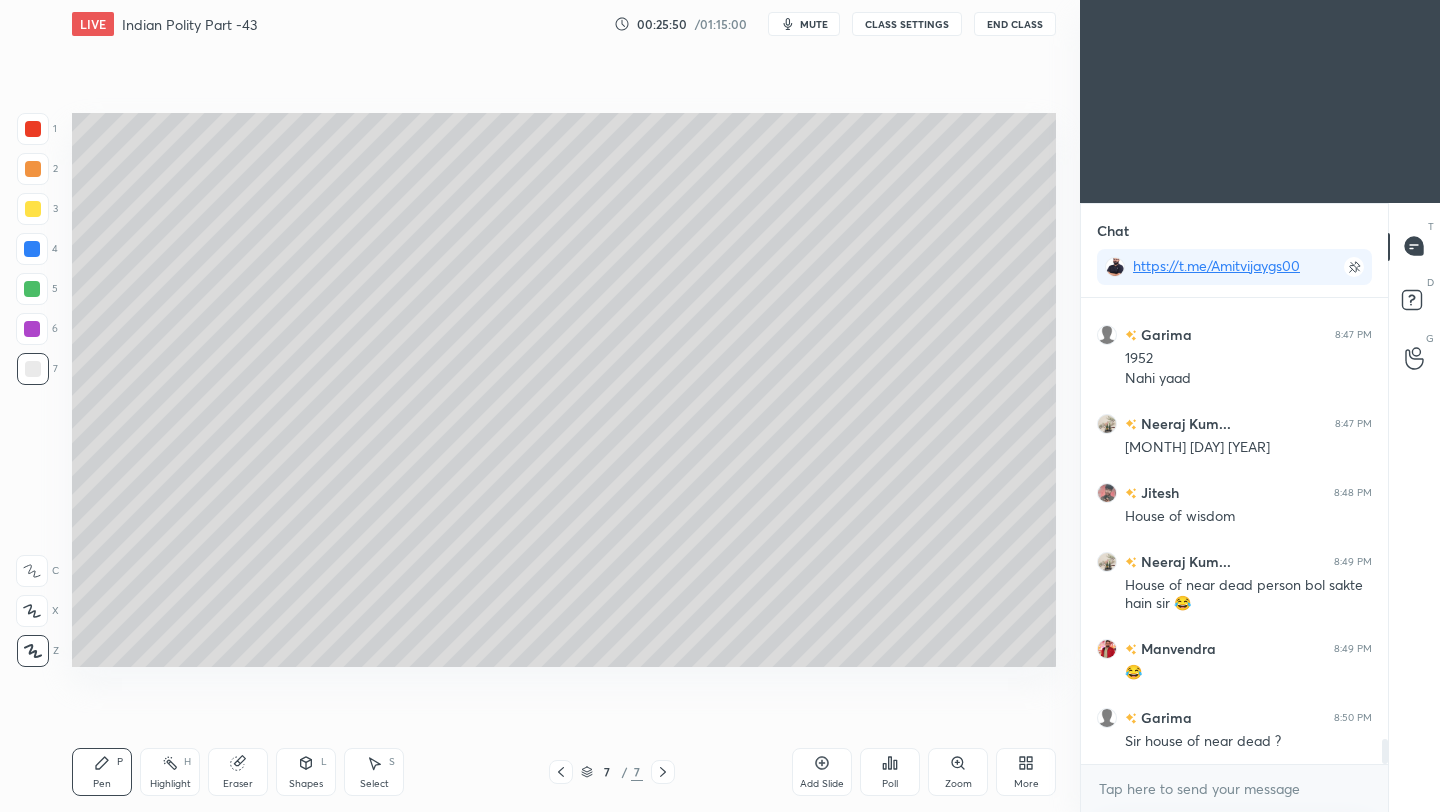 click on "End Class" at bounding box center (1015, 24) 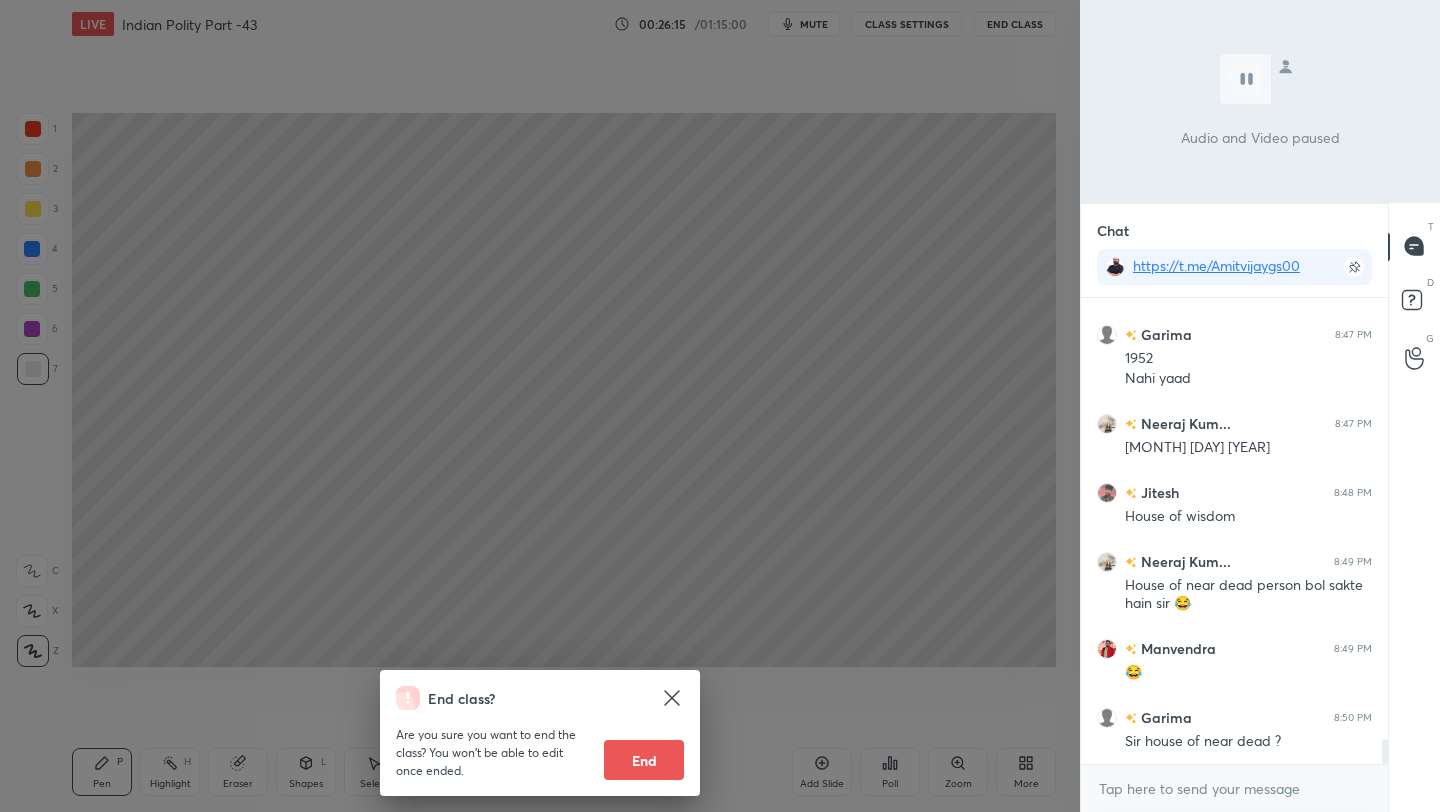 click on "End class? Are you sure you want to end the class? You won’t be able to edit once ended. End" at bounding box center (540, 406) 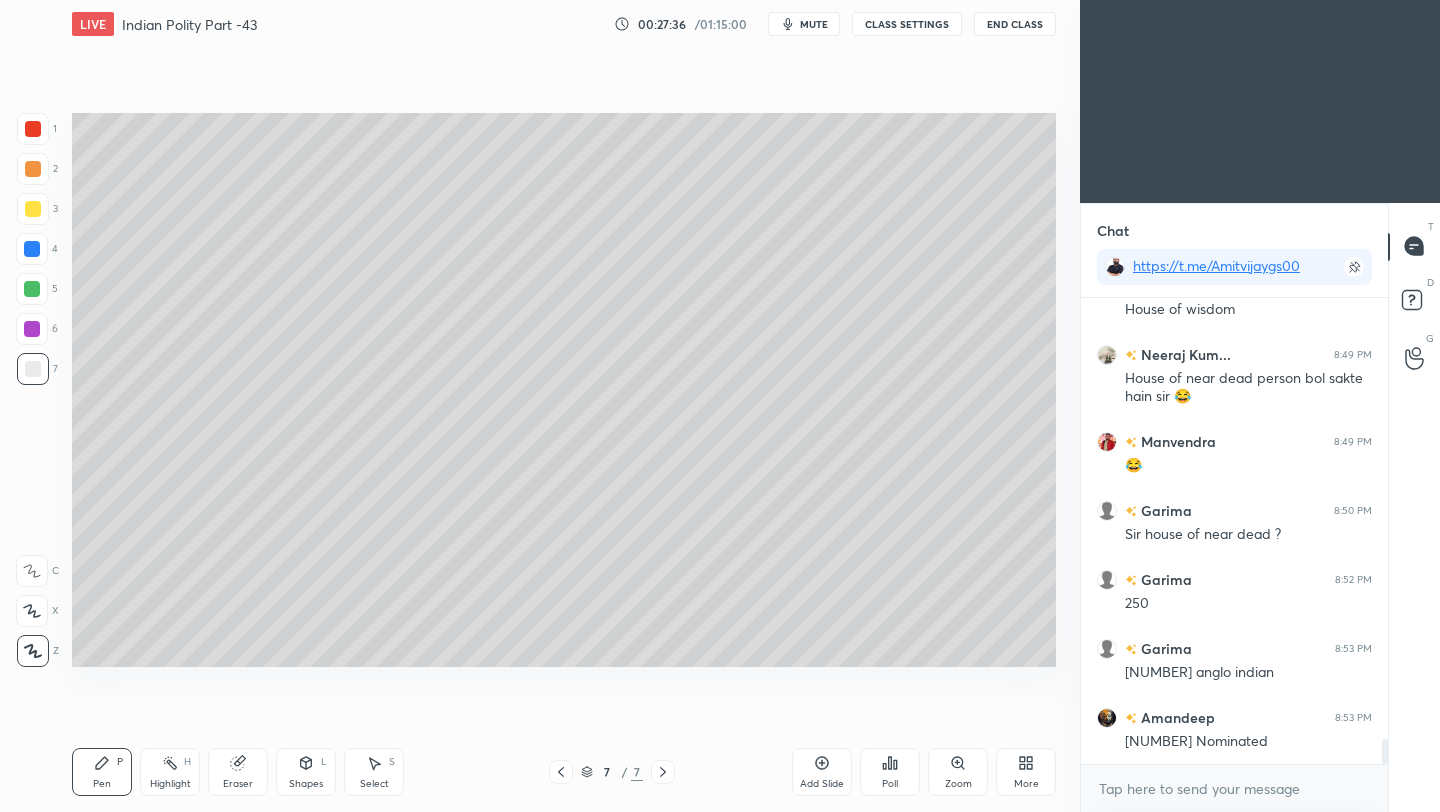 scroll, scrollTop: 8376, scrollLeft: 0, axis: vertical 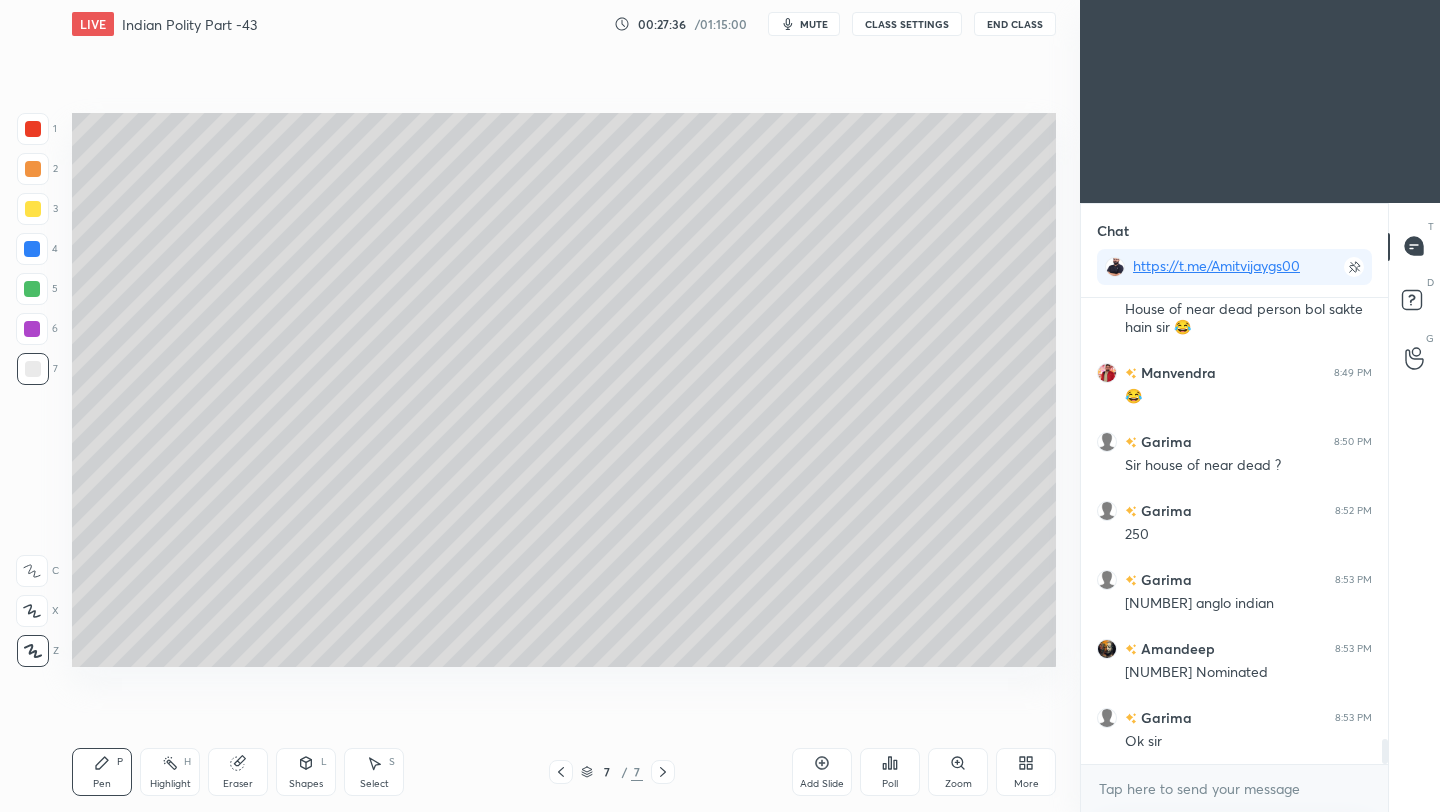 click on "Add Slide" at bounding box center (822, 772) 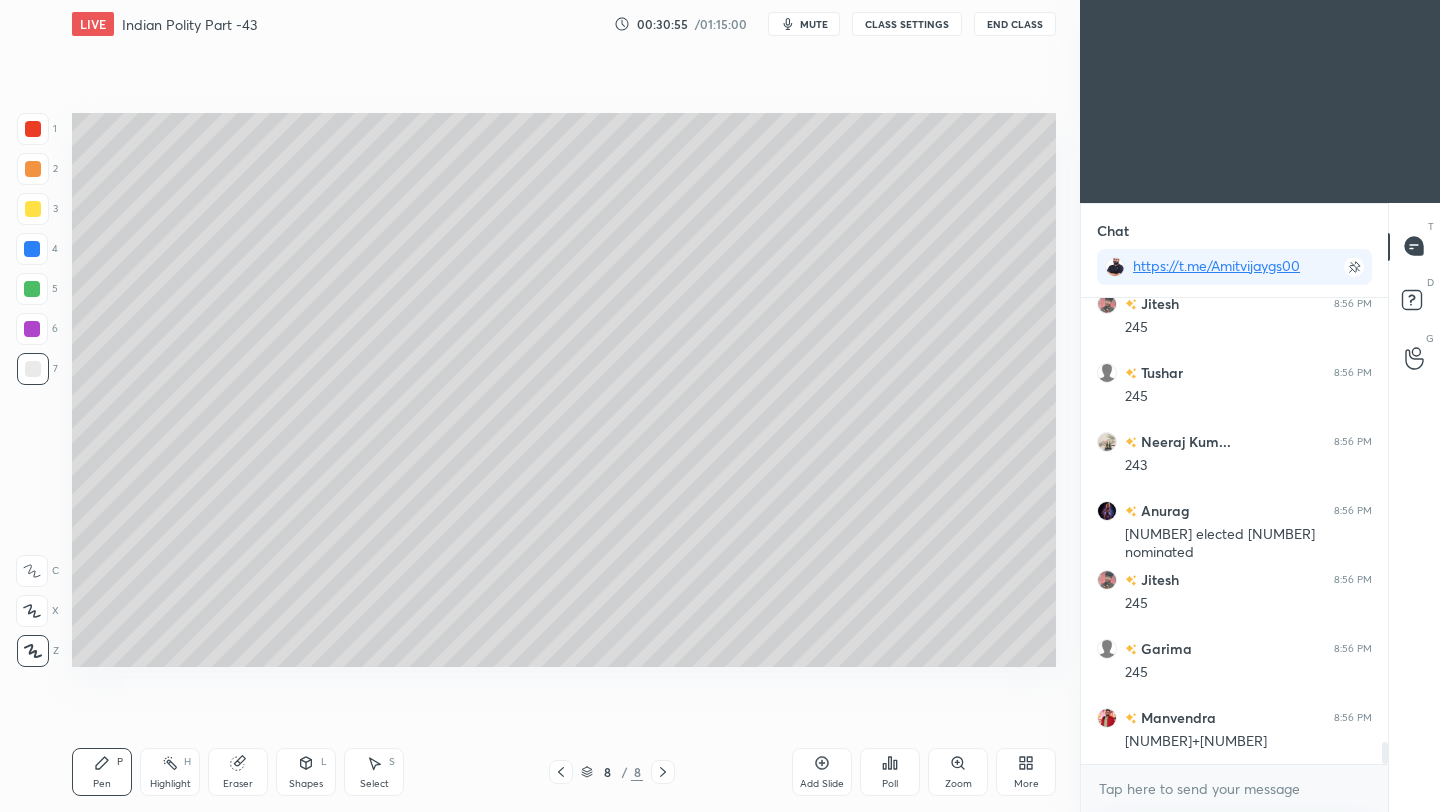 scroll, scrollTop: 9638, scrollLeft: 0, axis: vertical 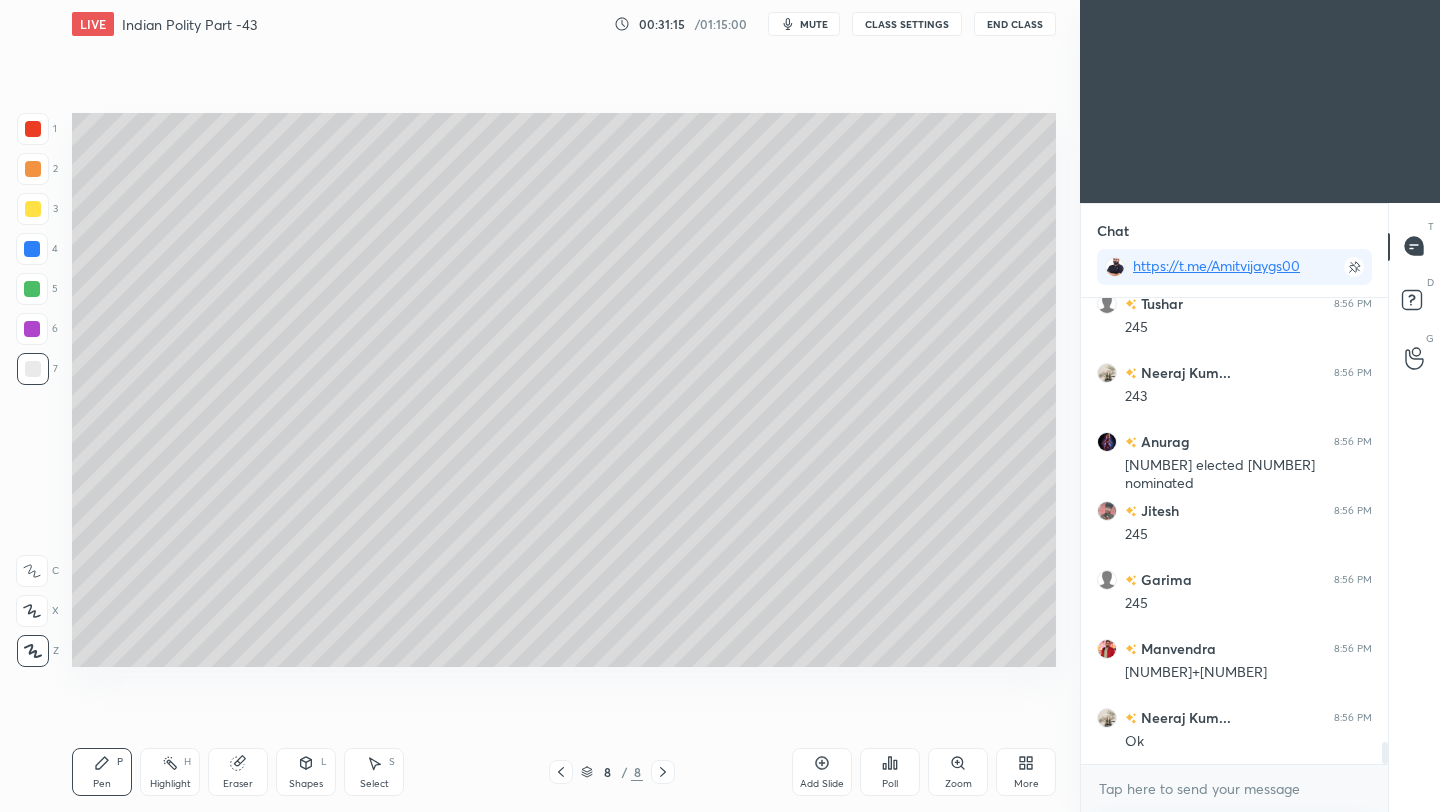 click on "End Class" at bounding box center (1015, 24) 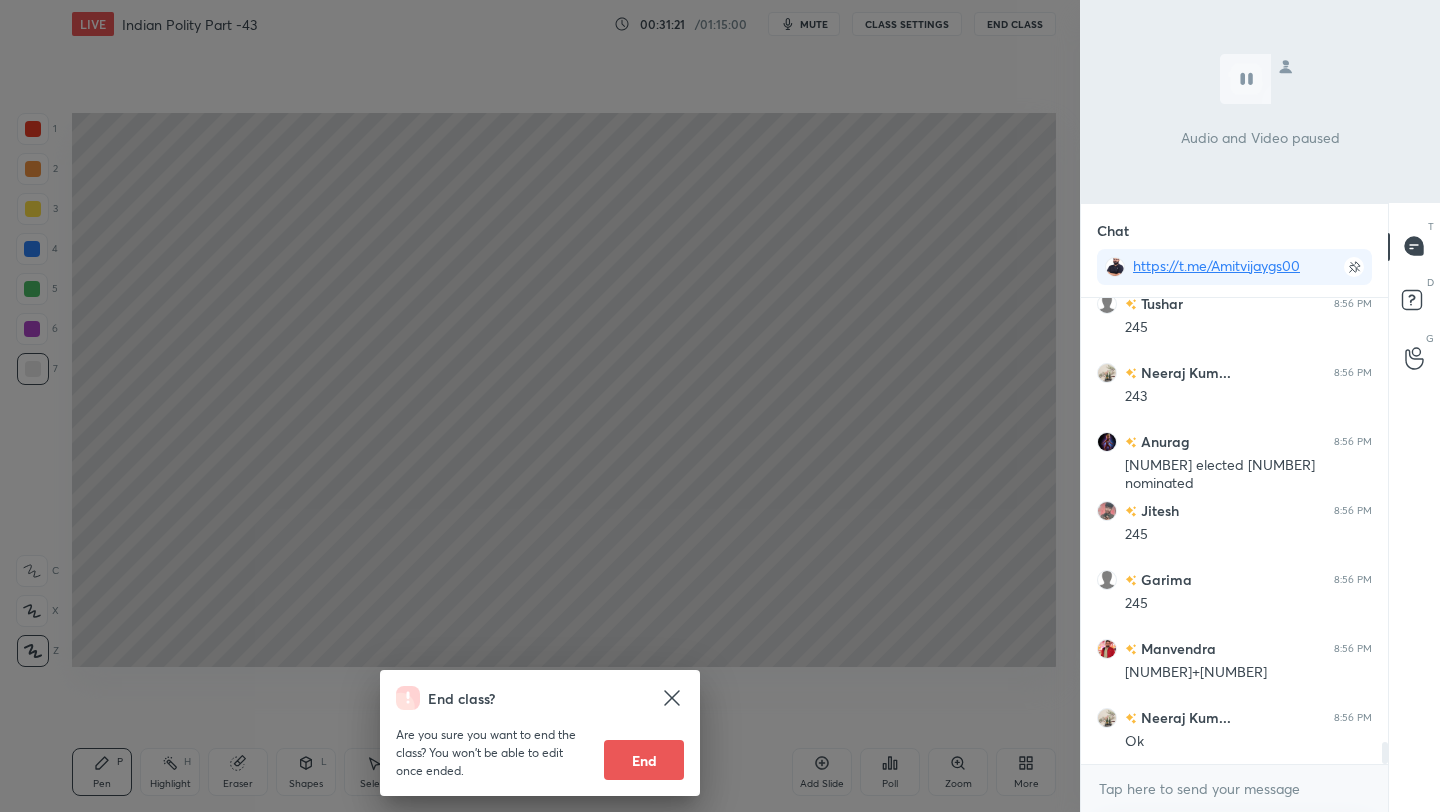 scroll, scrollTop: 9707, scrollLeft: 0, axis: vertical 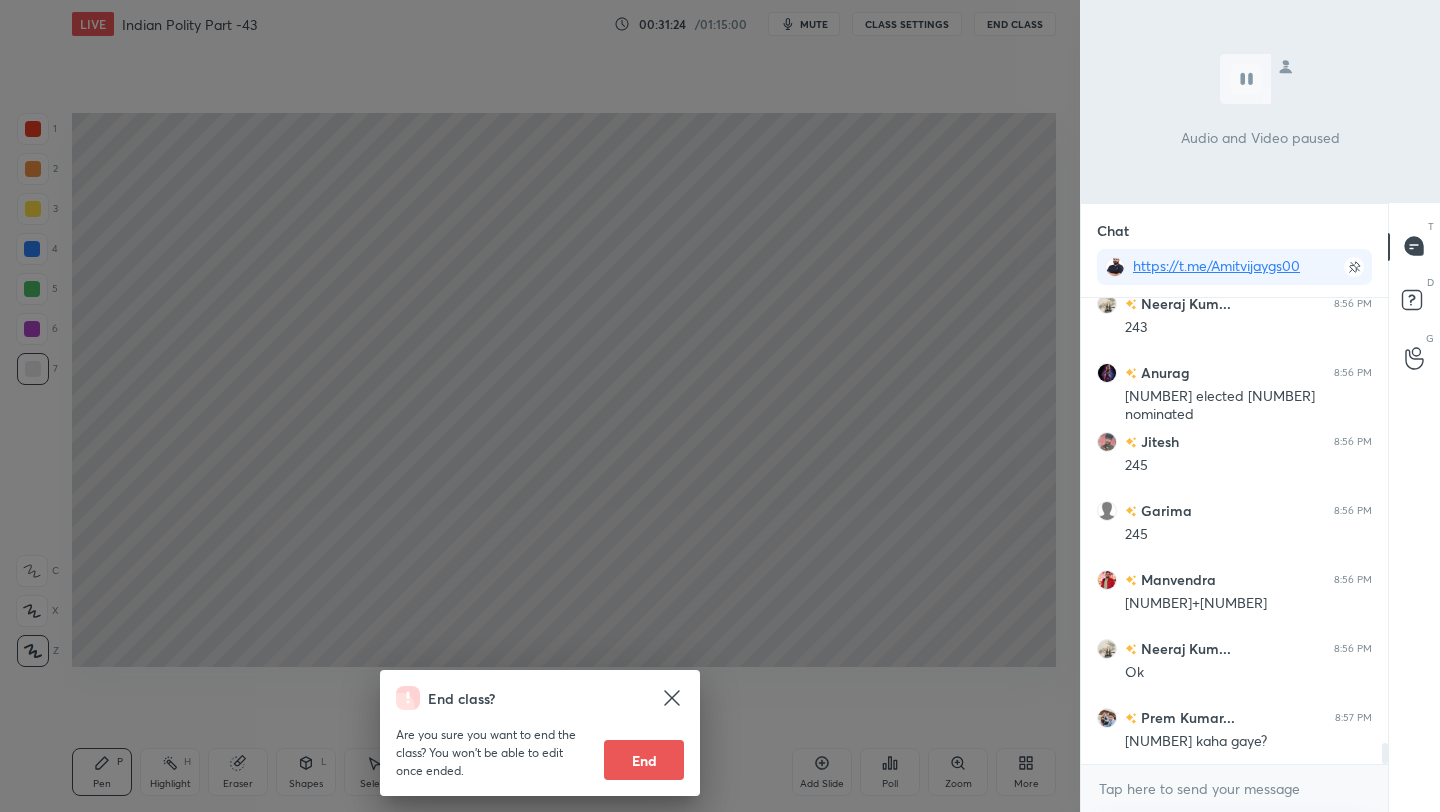 click on "End class? Are you sure you want to end the class? You won’t be able to edit once ended. End" at bounding box center (540, 406) 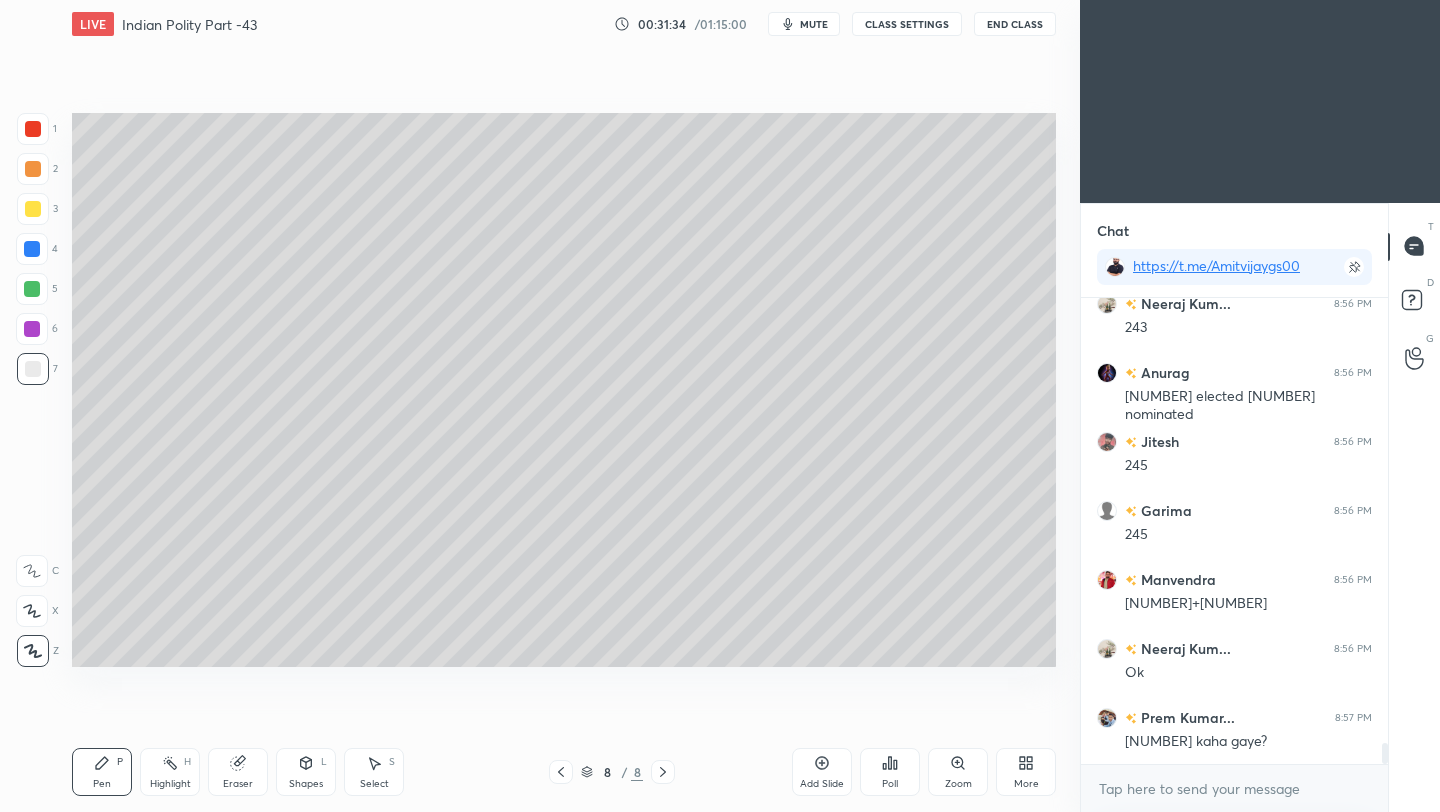 scroll, scrollTop: 9727, scrollLeft: 0, axis: vertical 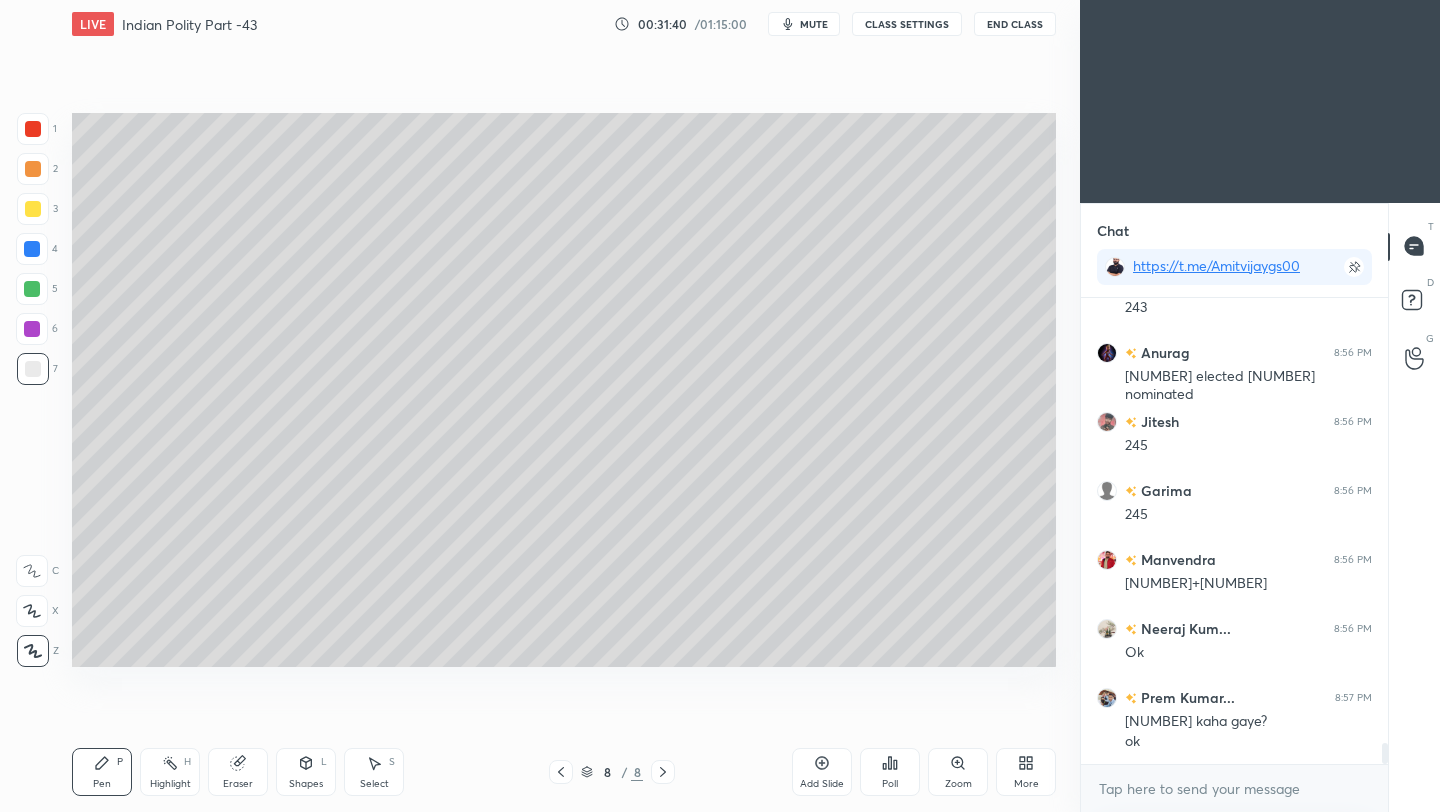 click 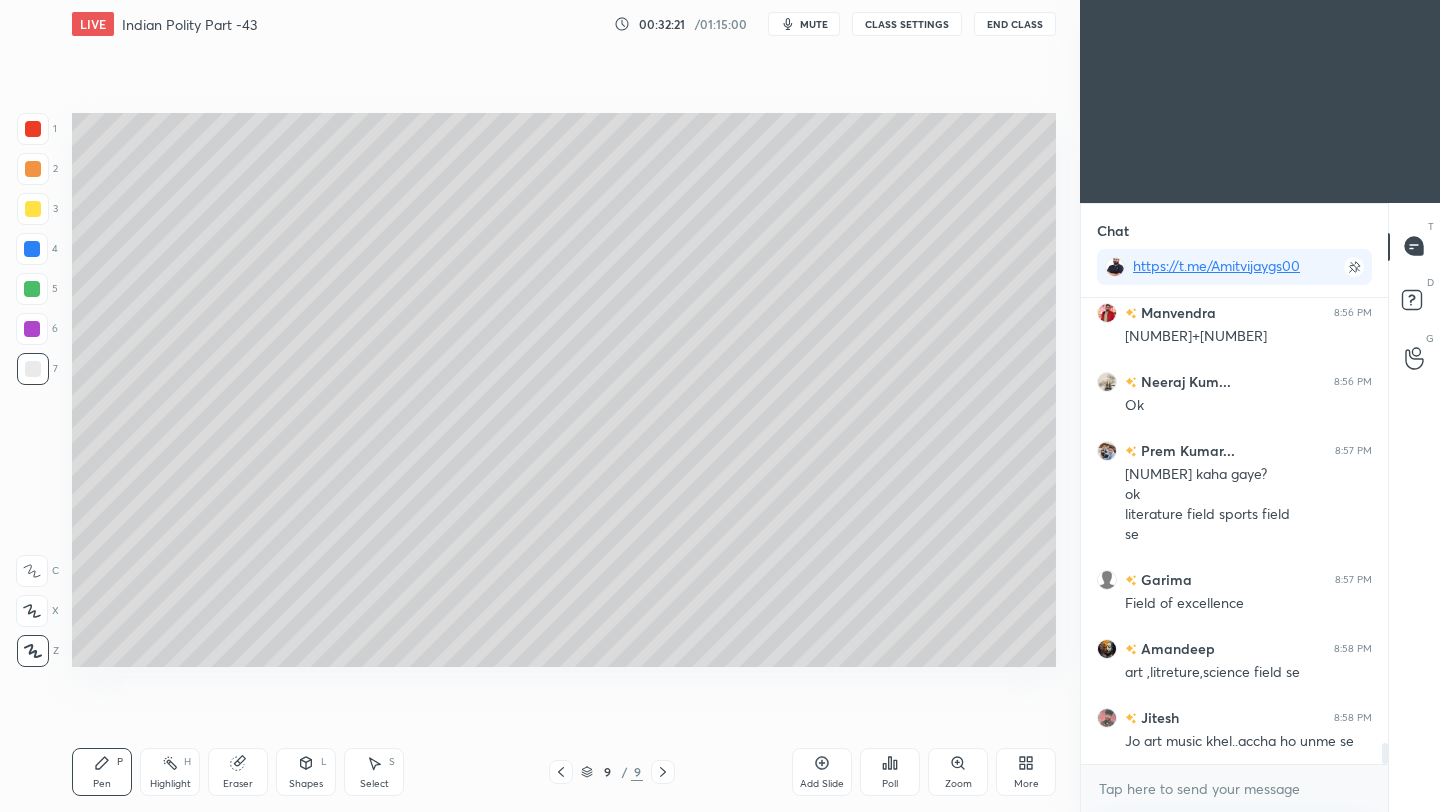 scroll, scrollTop: 10043, scrollLeft: 0, axis: vertical 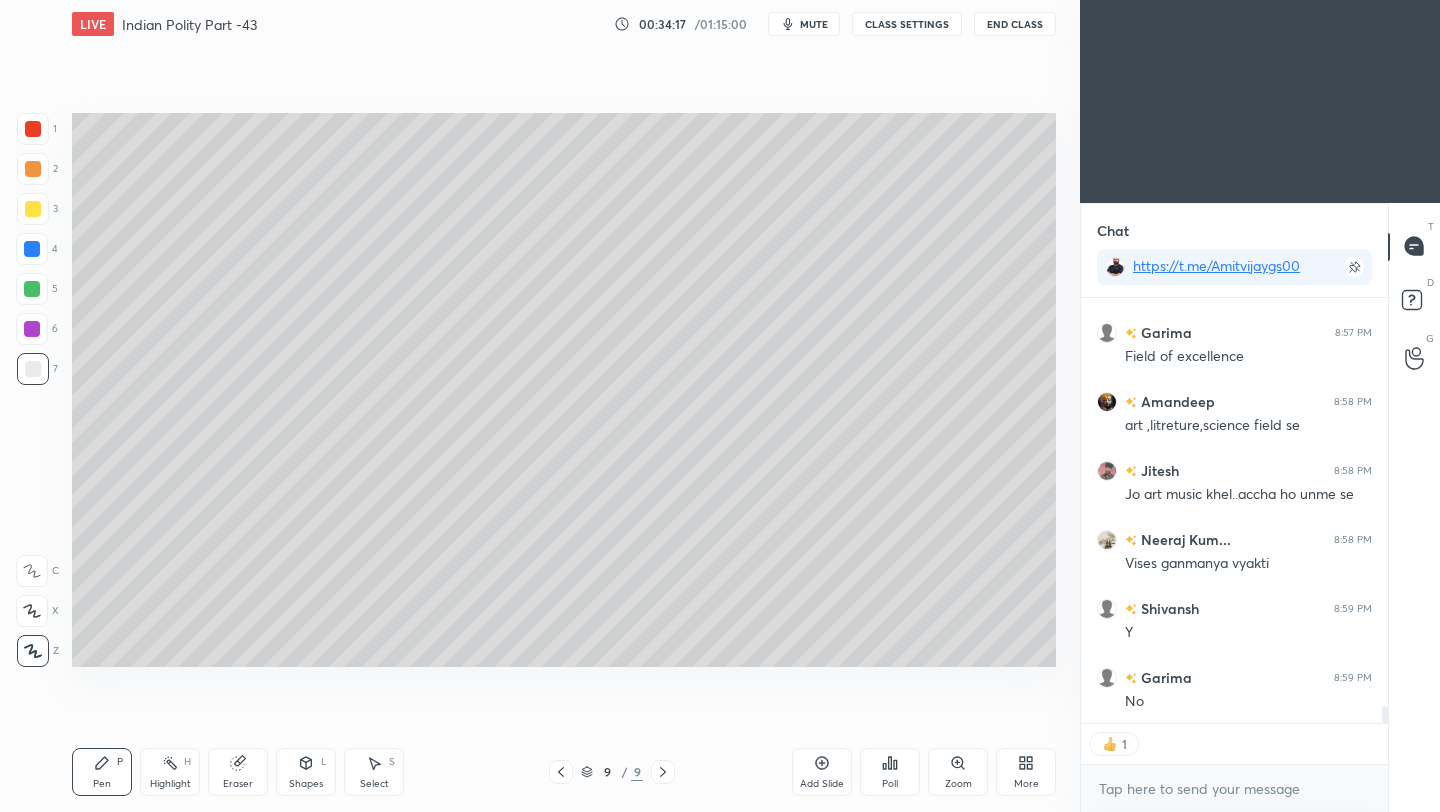 click 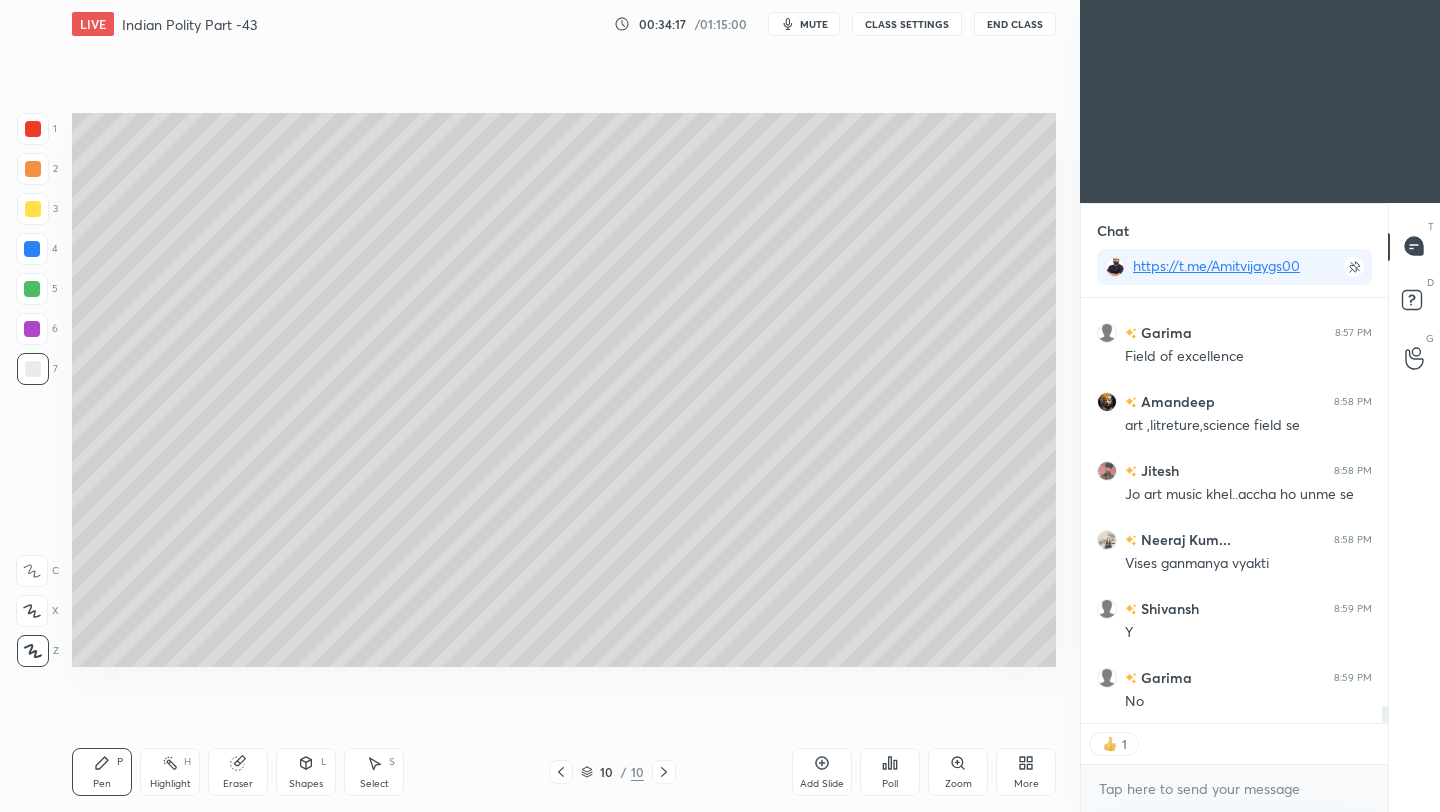 scroll, scrollTop: 10290, scrollLeft: 0, axis: vertical 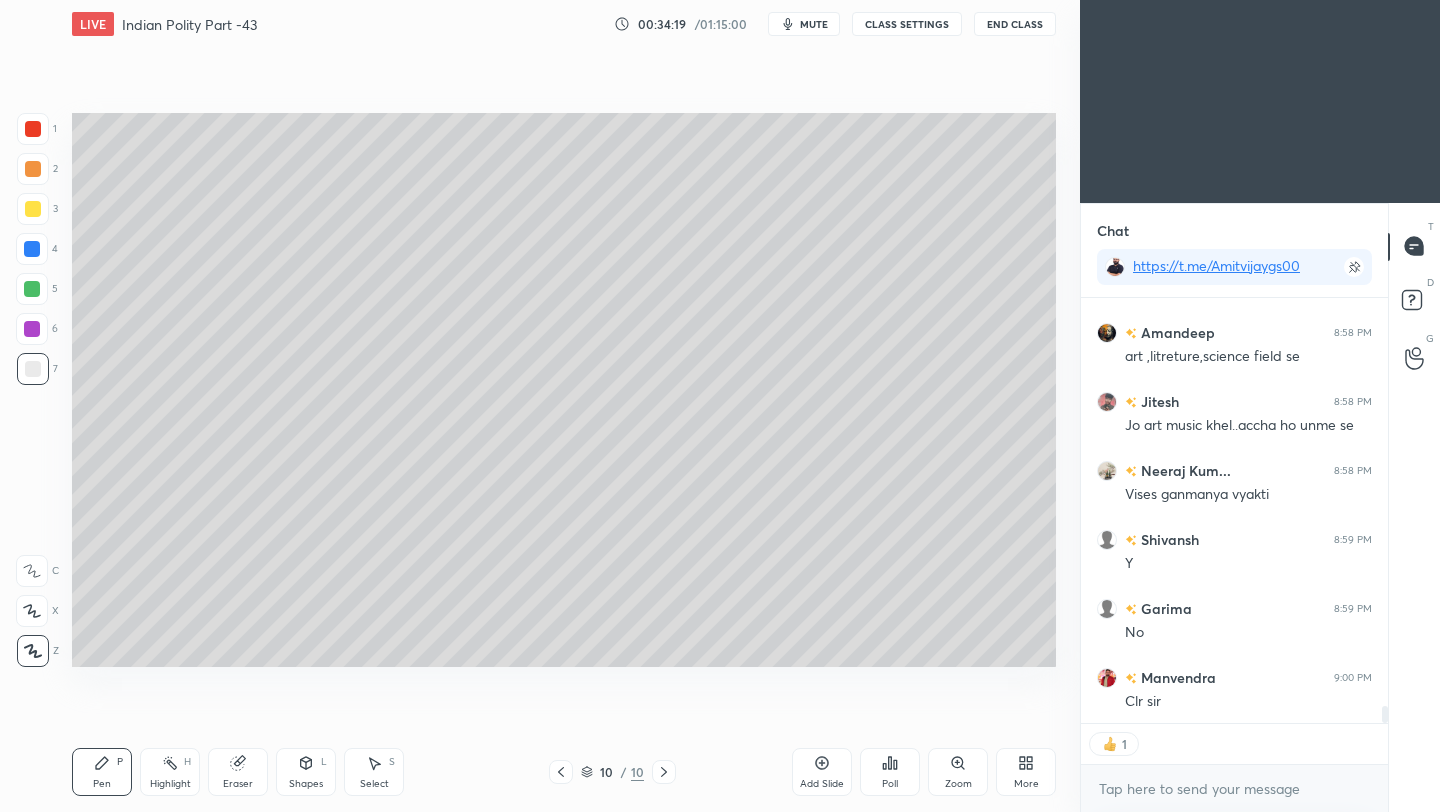 click at bounding box center (33, 209) 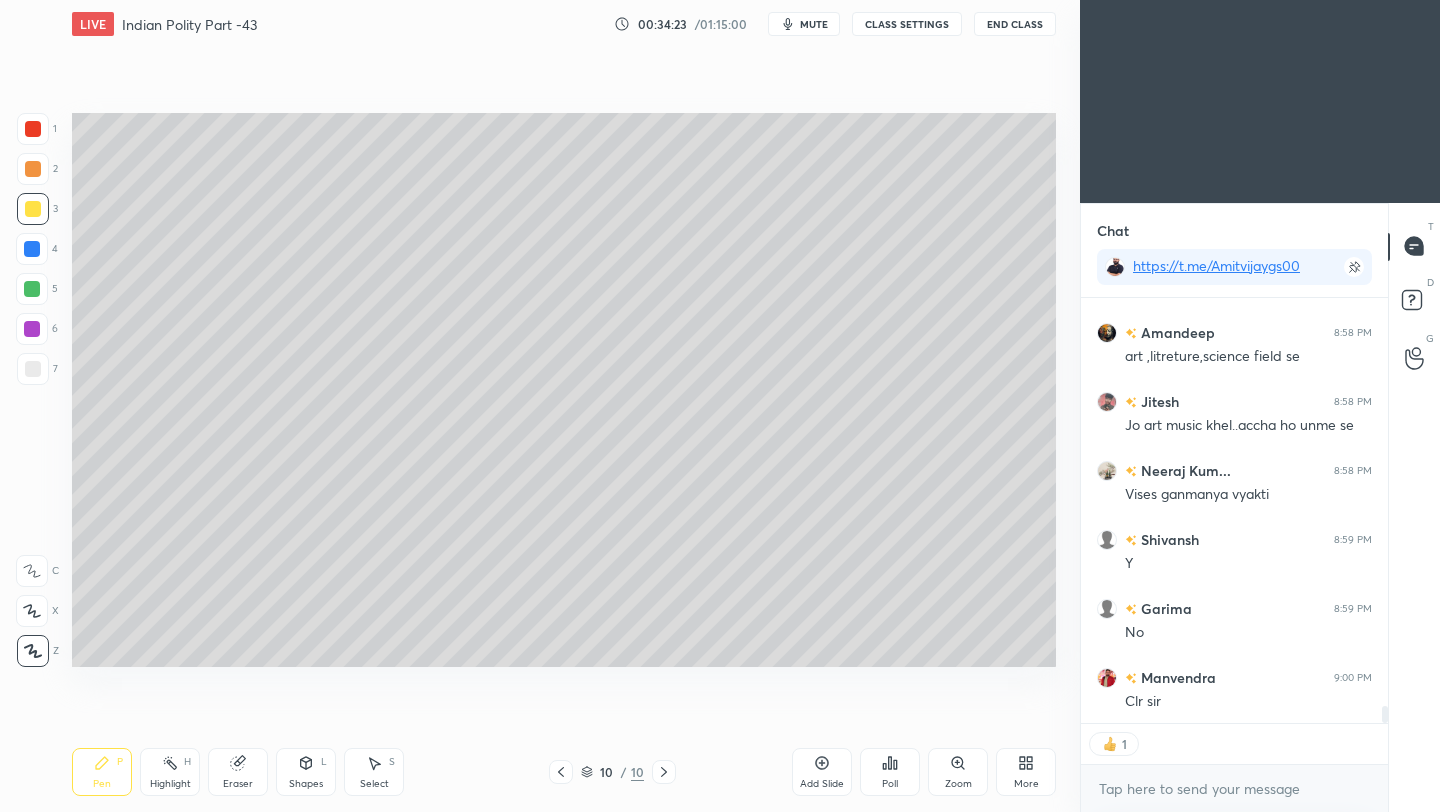 scroll, scrollTop: 10359, scrollLeft: 0, axis: vertical 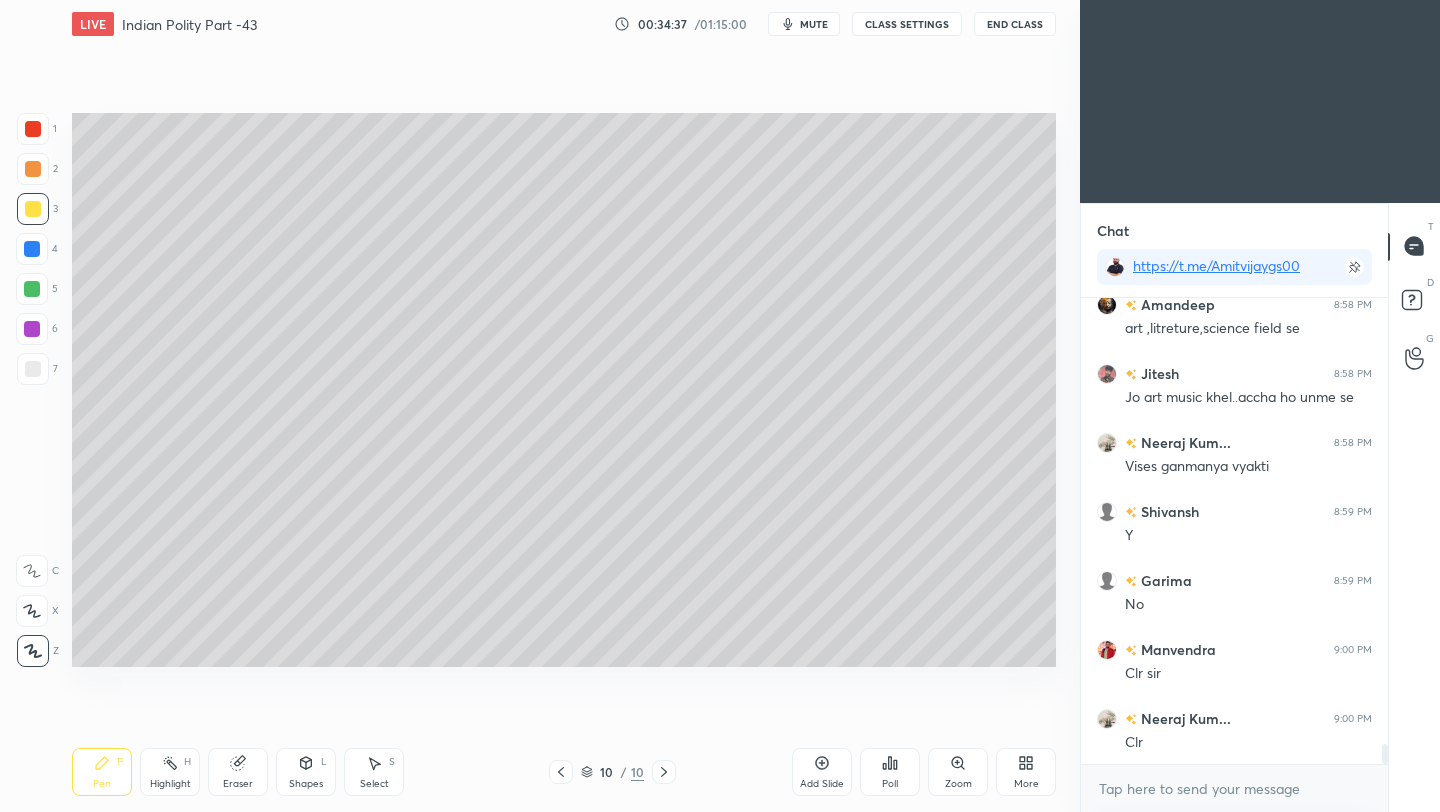 click at bounding box center (33, 369) 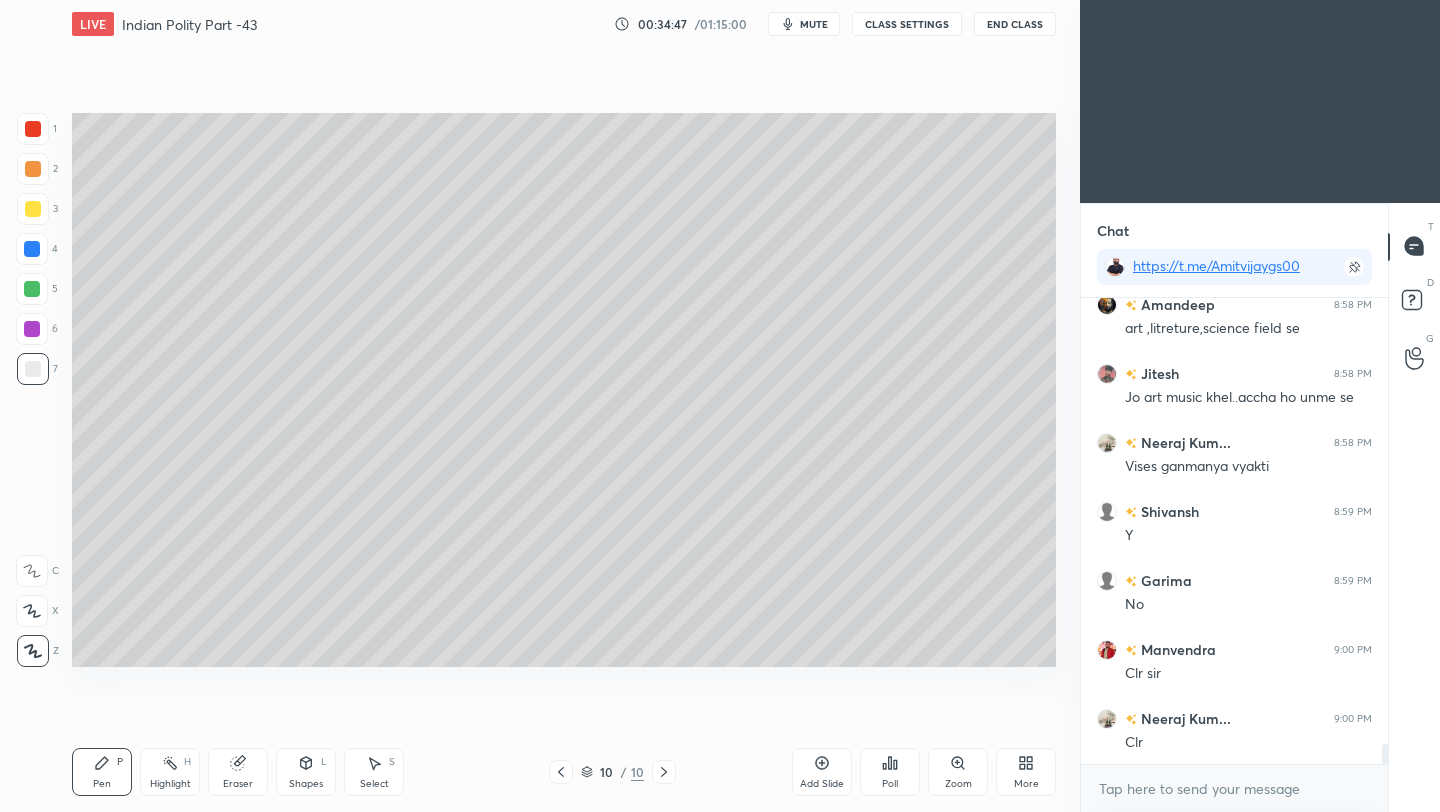 scroll, scrollTop: 10387, scrollLeft: 0, axis: vertical 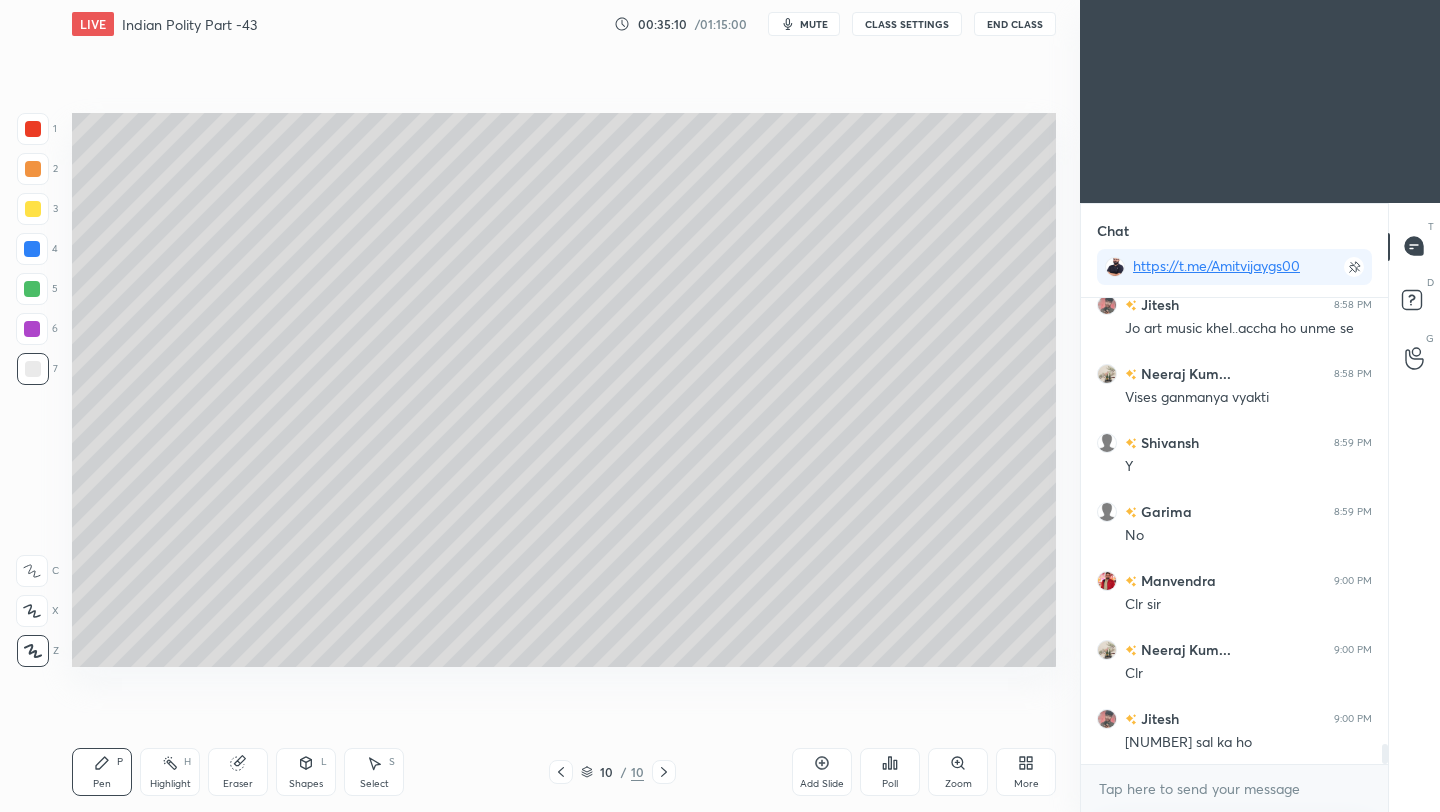 click on "End Class" at bounding box center (1015, 24) 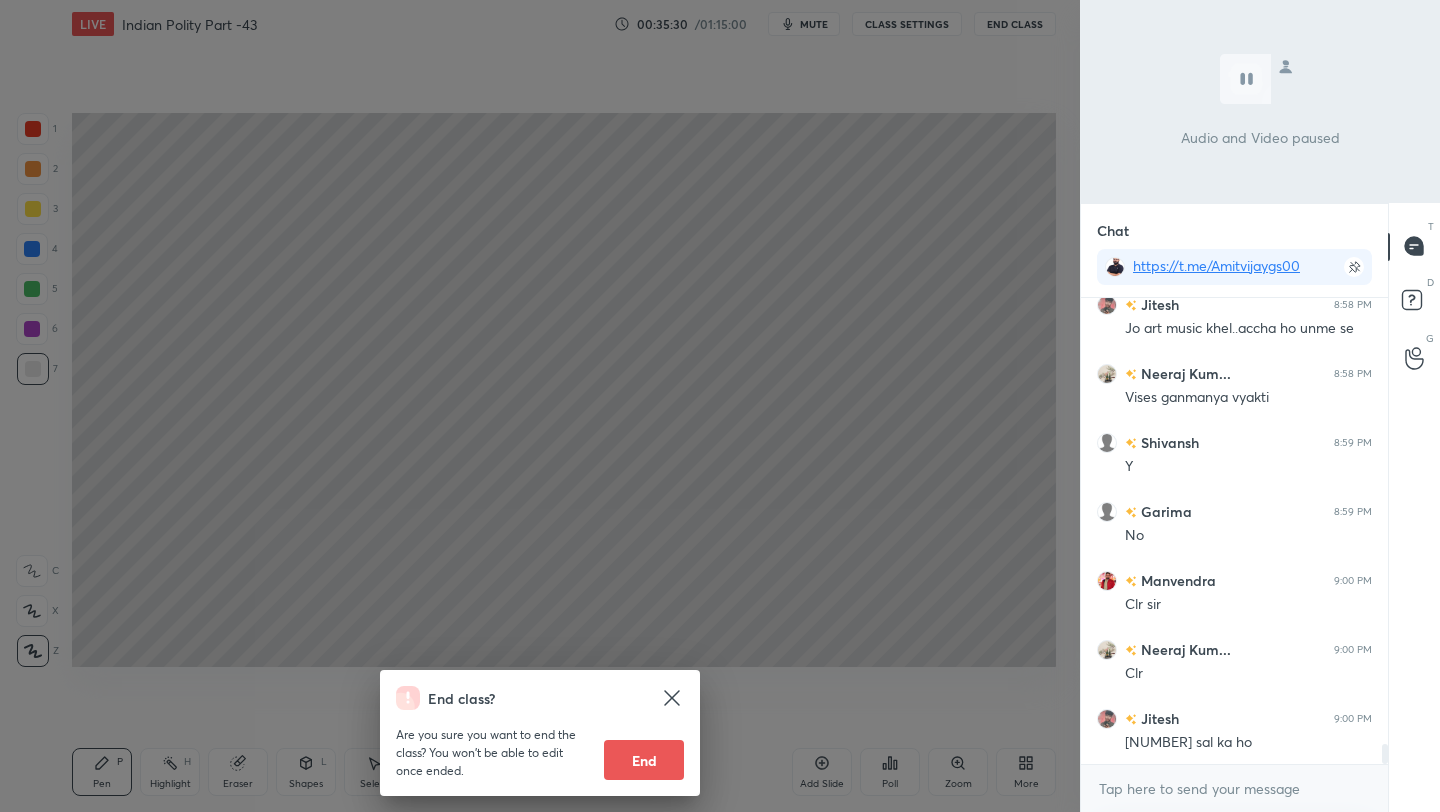 click on "End class? Are you sure you want to end the class? You won’t be able to edit once ended. End" at bounding box center (540, 406) 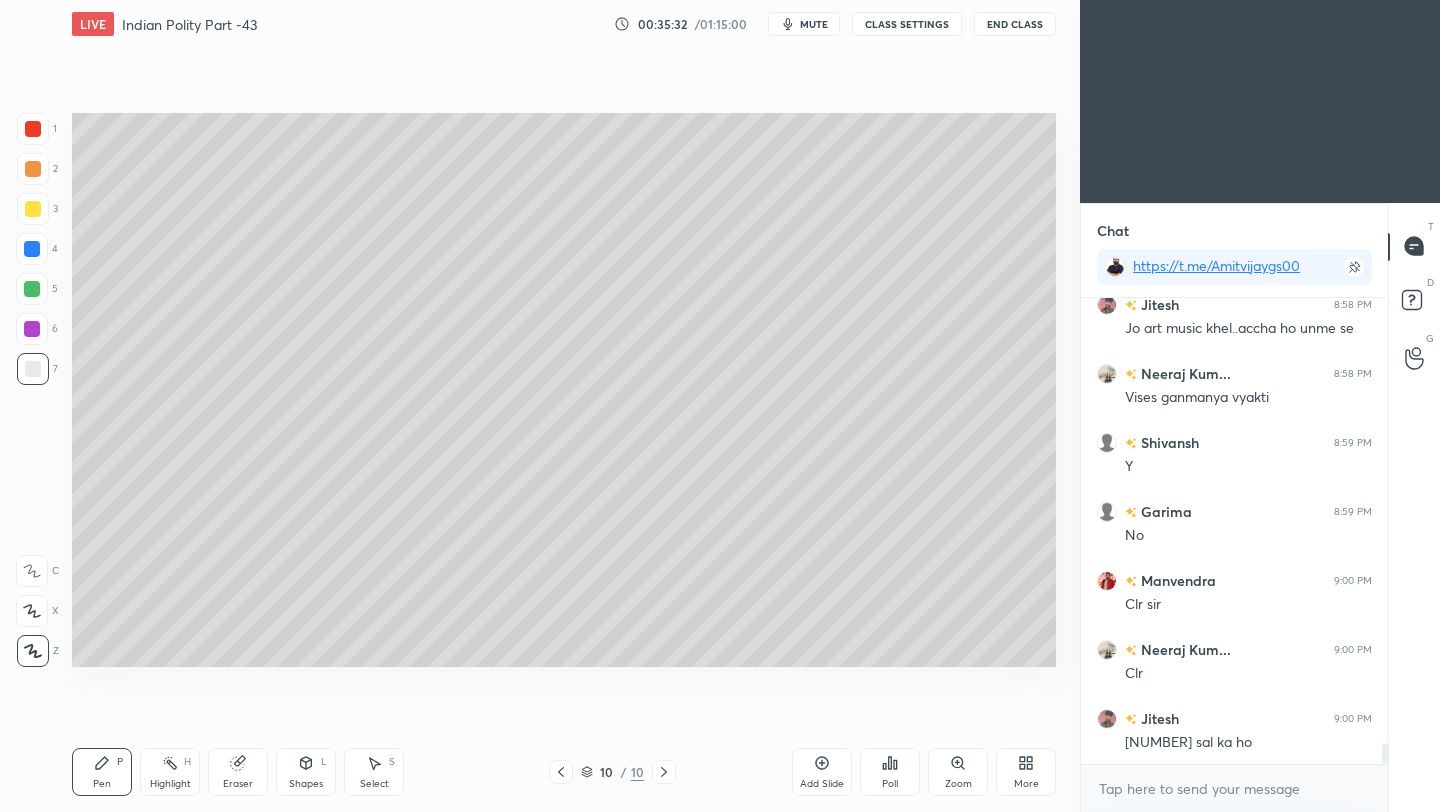 scroll, scrollTop: 10456, scrollLeft: 0, axis: vertical 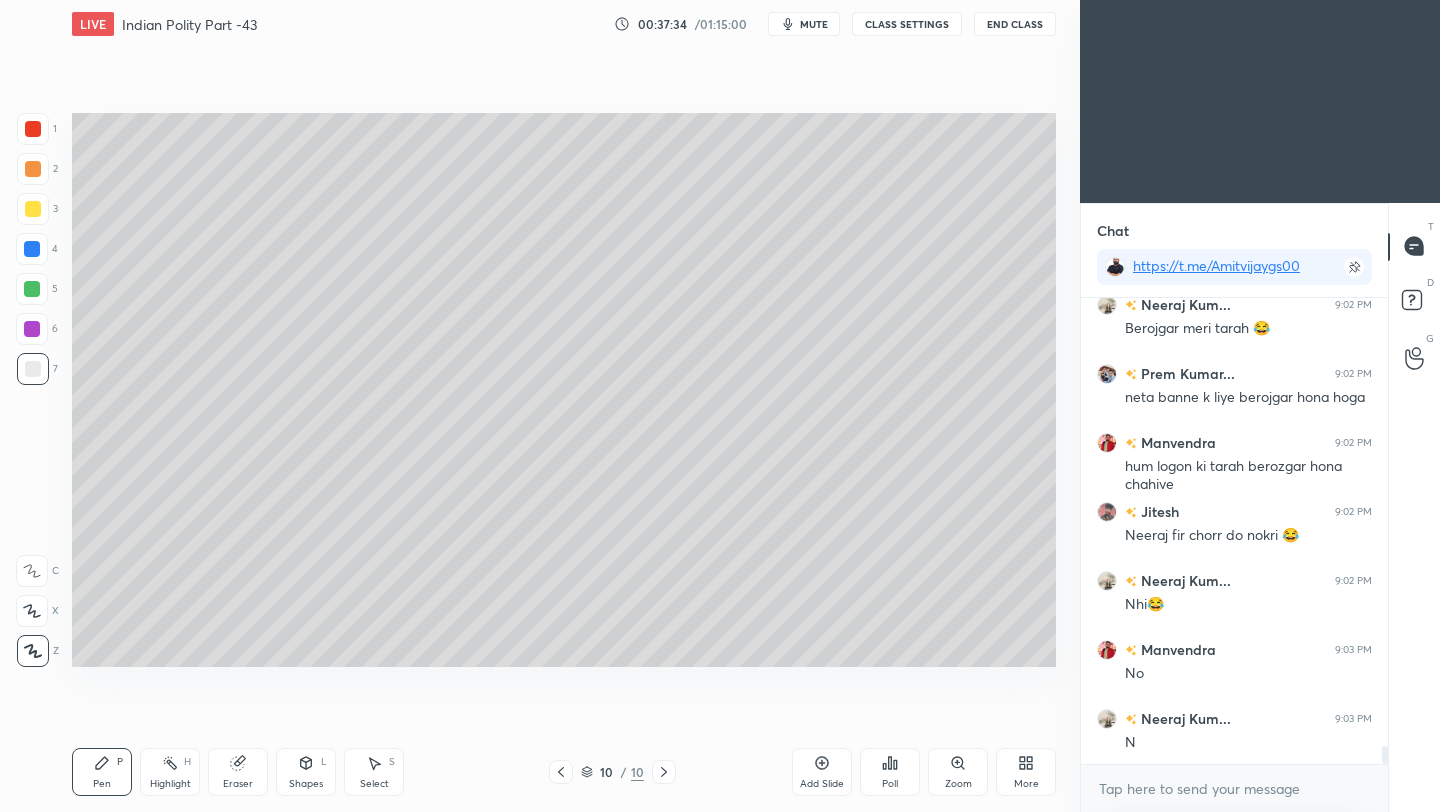 click 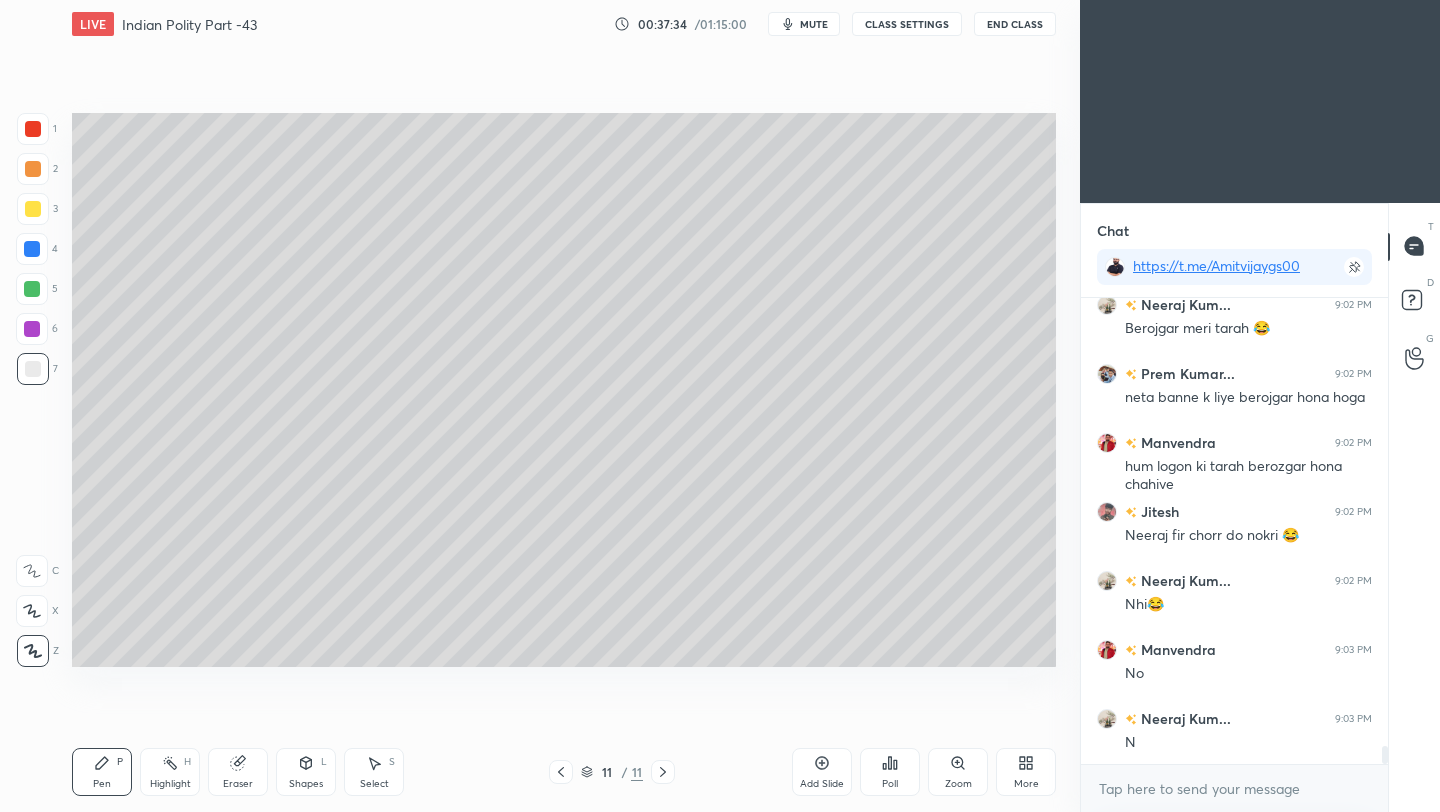 click 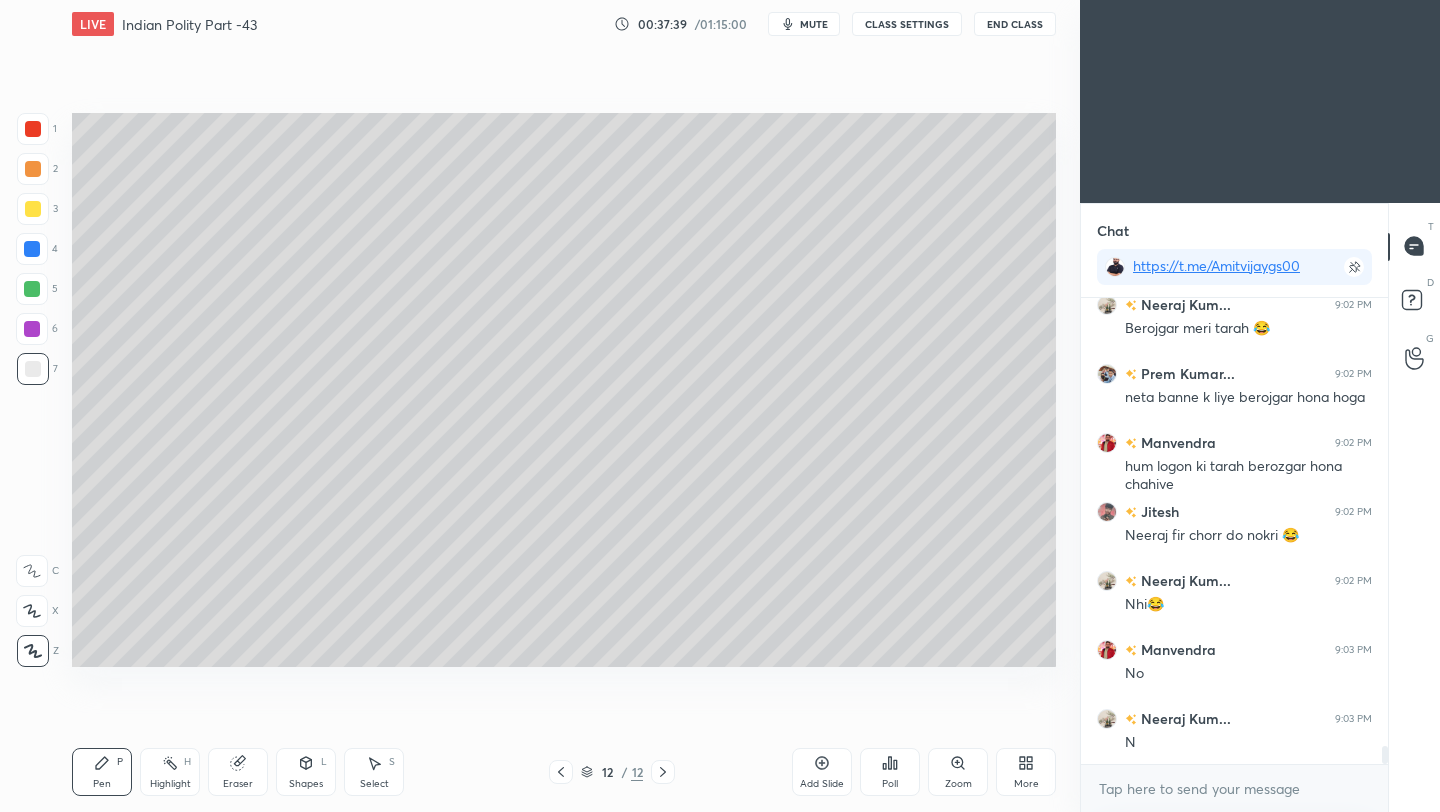 click 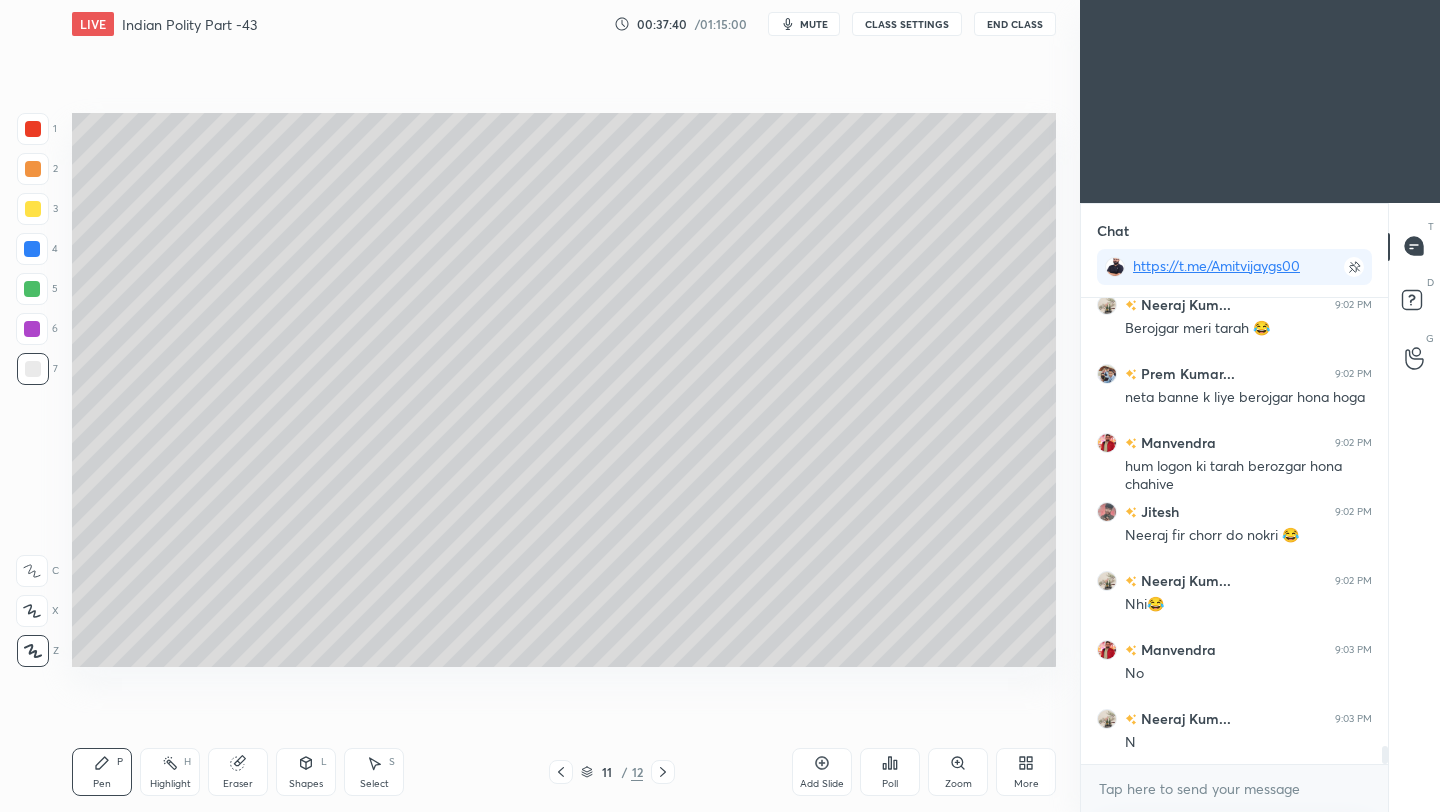 click 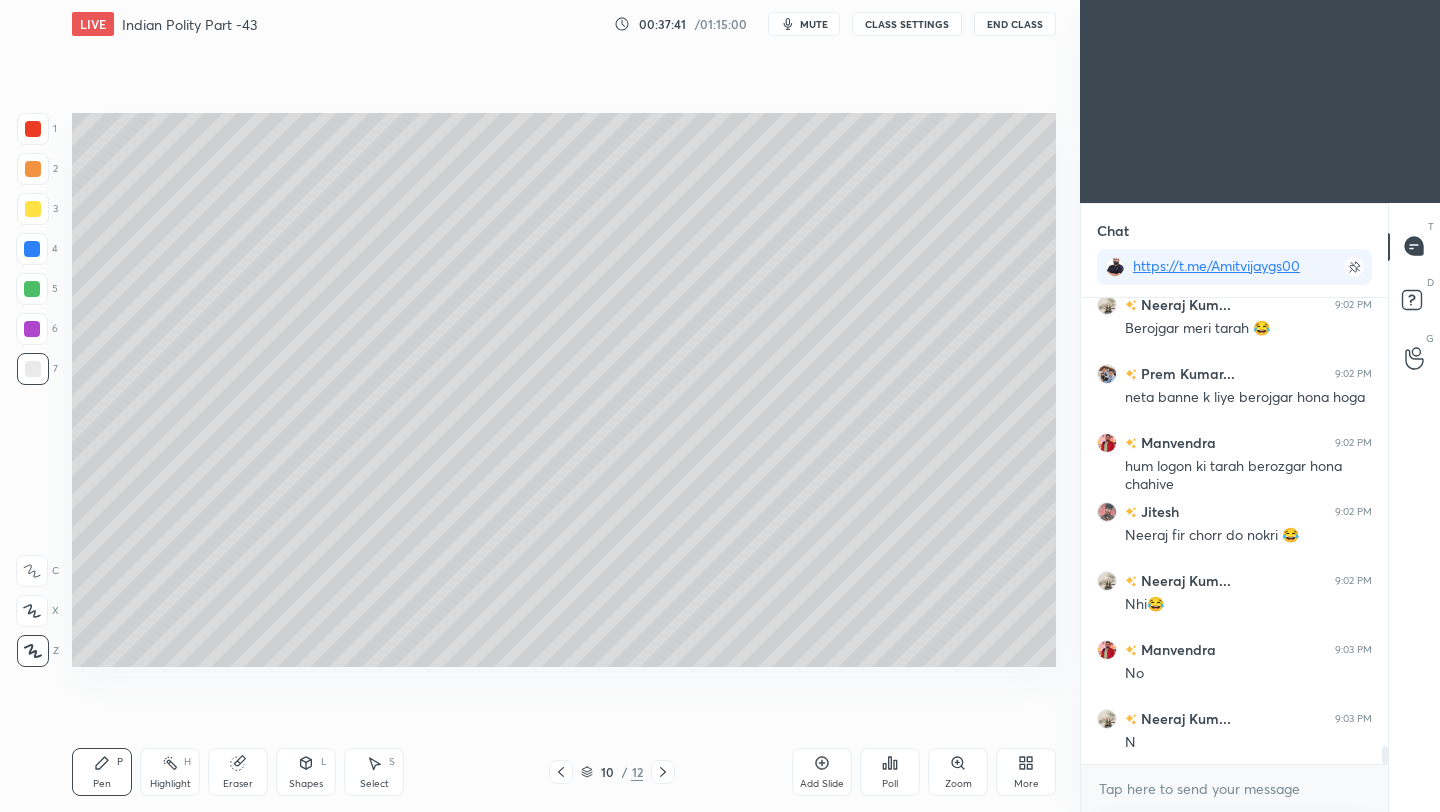 scroll, scrollTop: 11580, scrollLeft: 0, axis: vertical 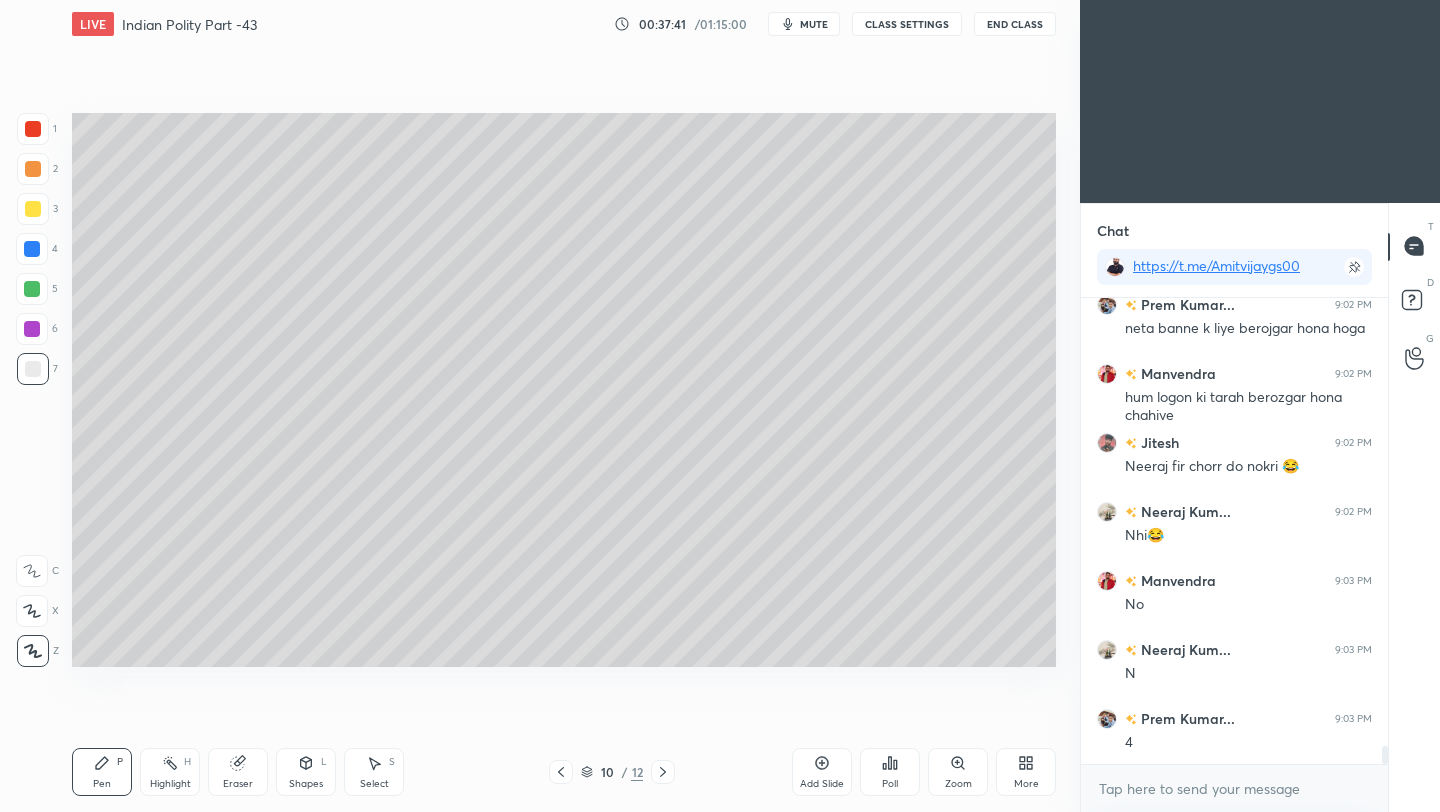 click 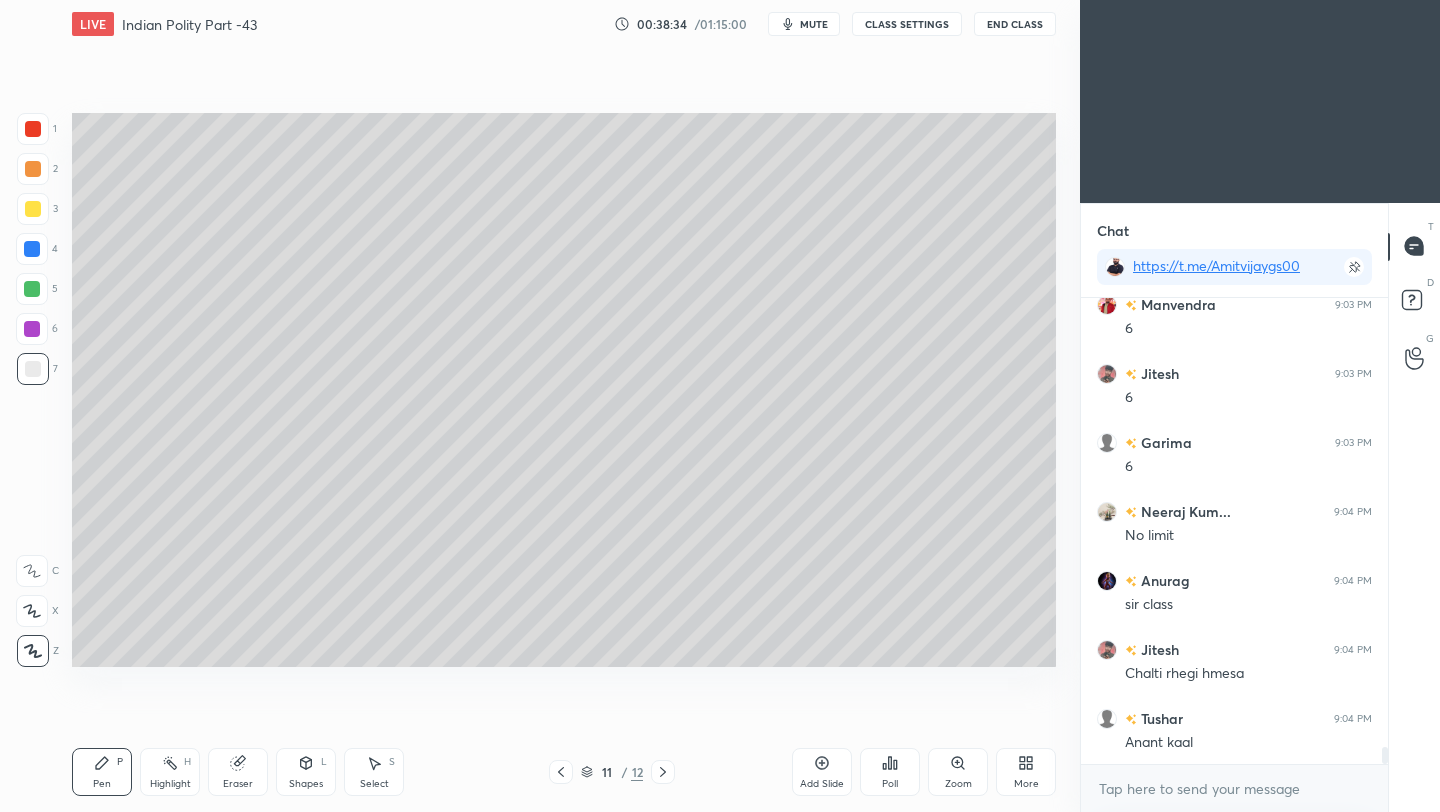 scroll, scrollTop: 12270, scrollLeft: 0, axis: vertical 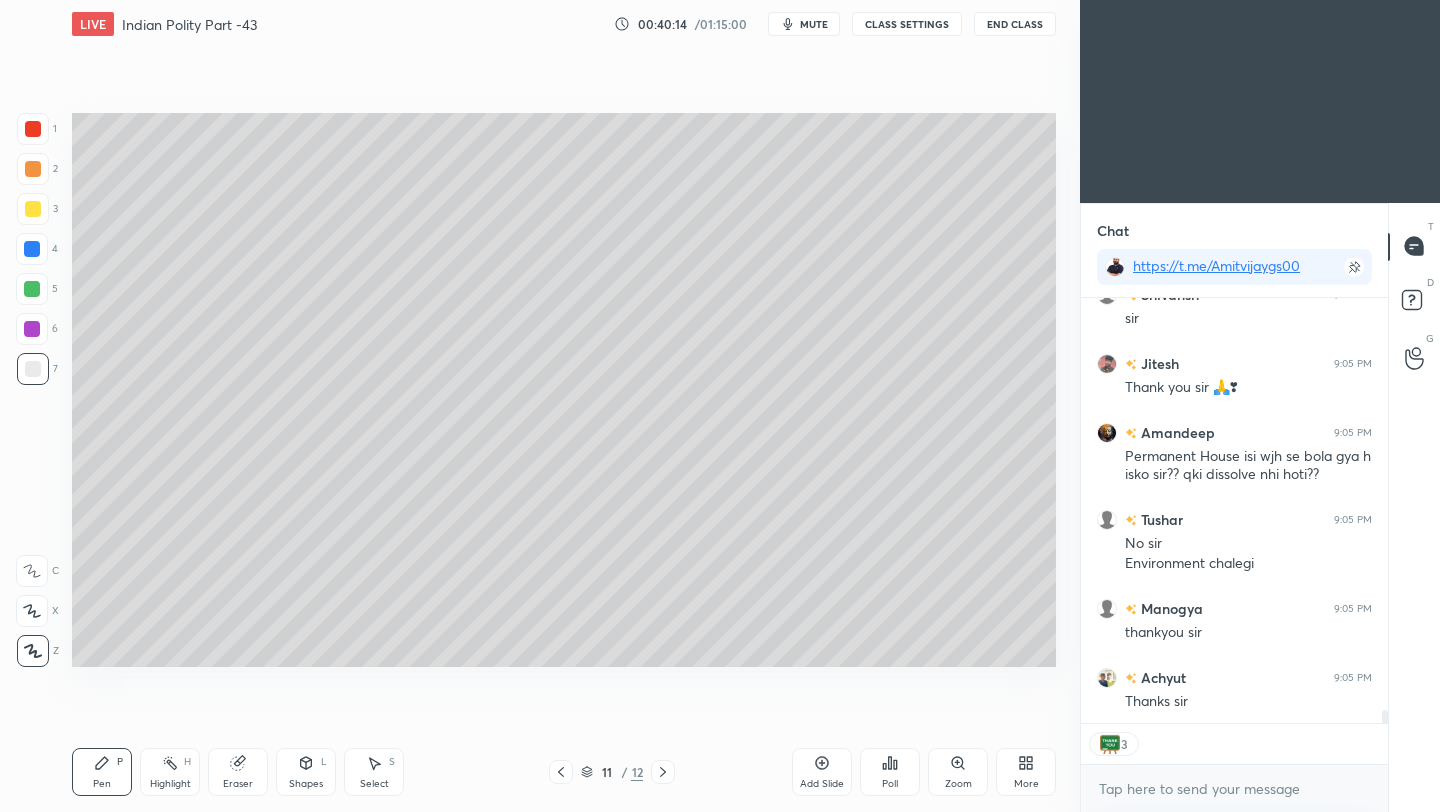 click on "End Class" at bounding box center [1015, 24] 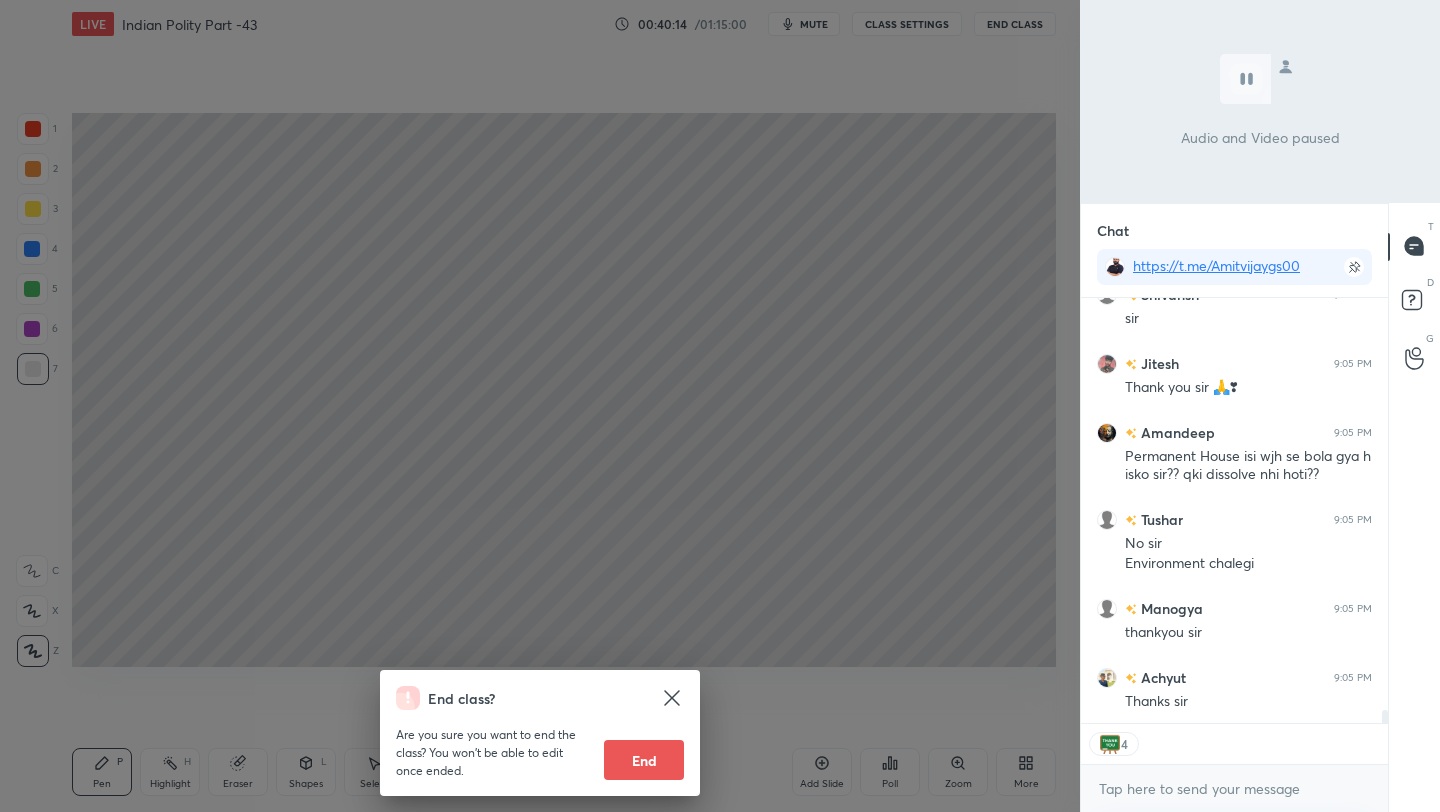 scroll, scrollTop: 13491, scrollLeft: 0, axis: vertical 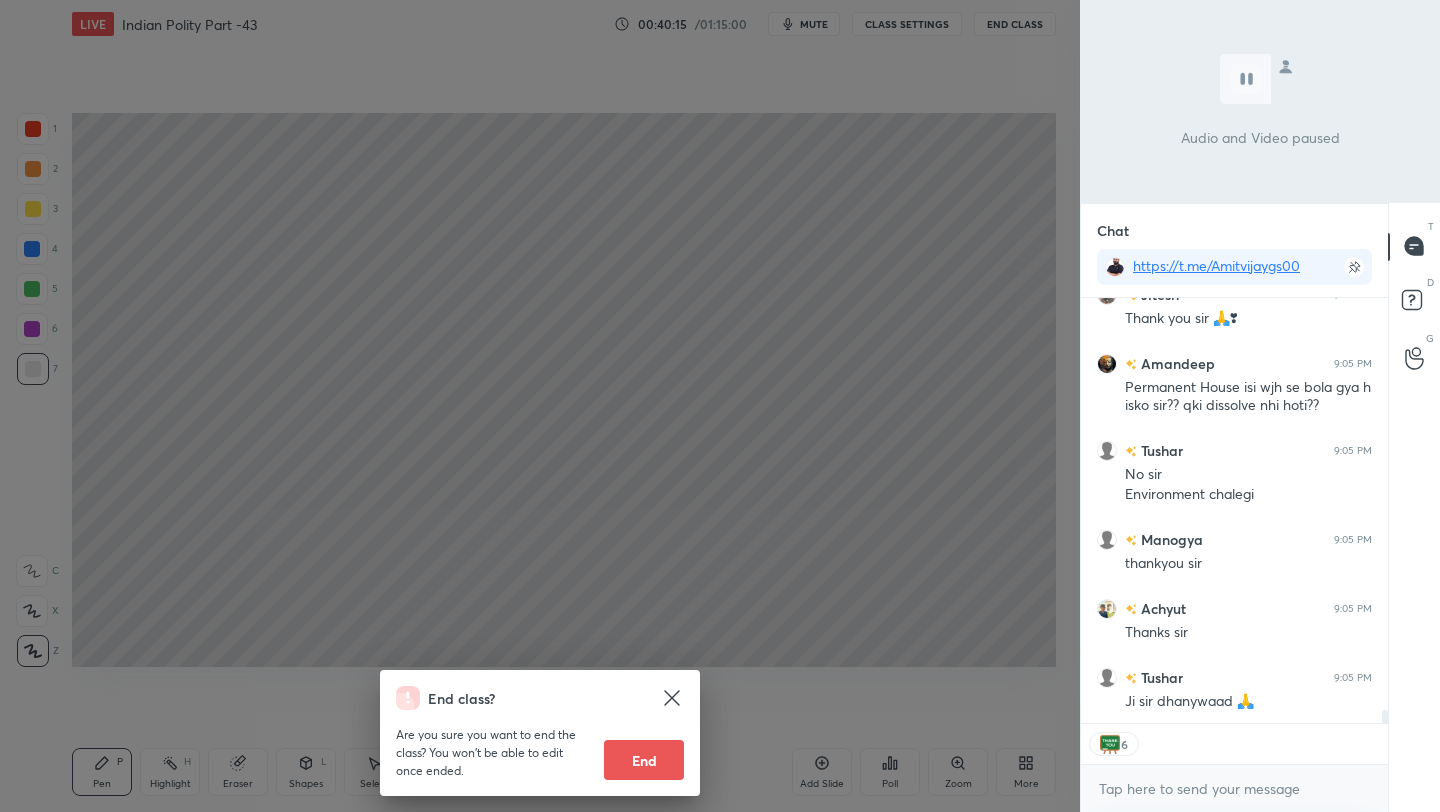 click on "End" at bounding box center [644, 760] 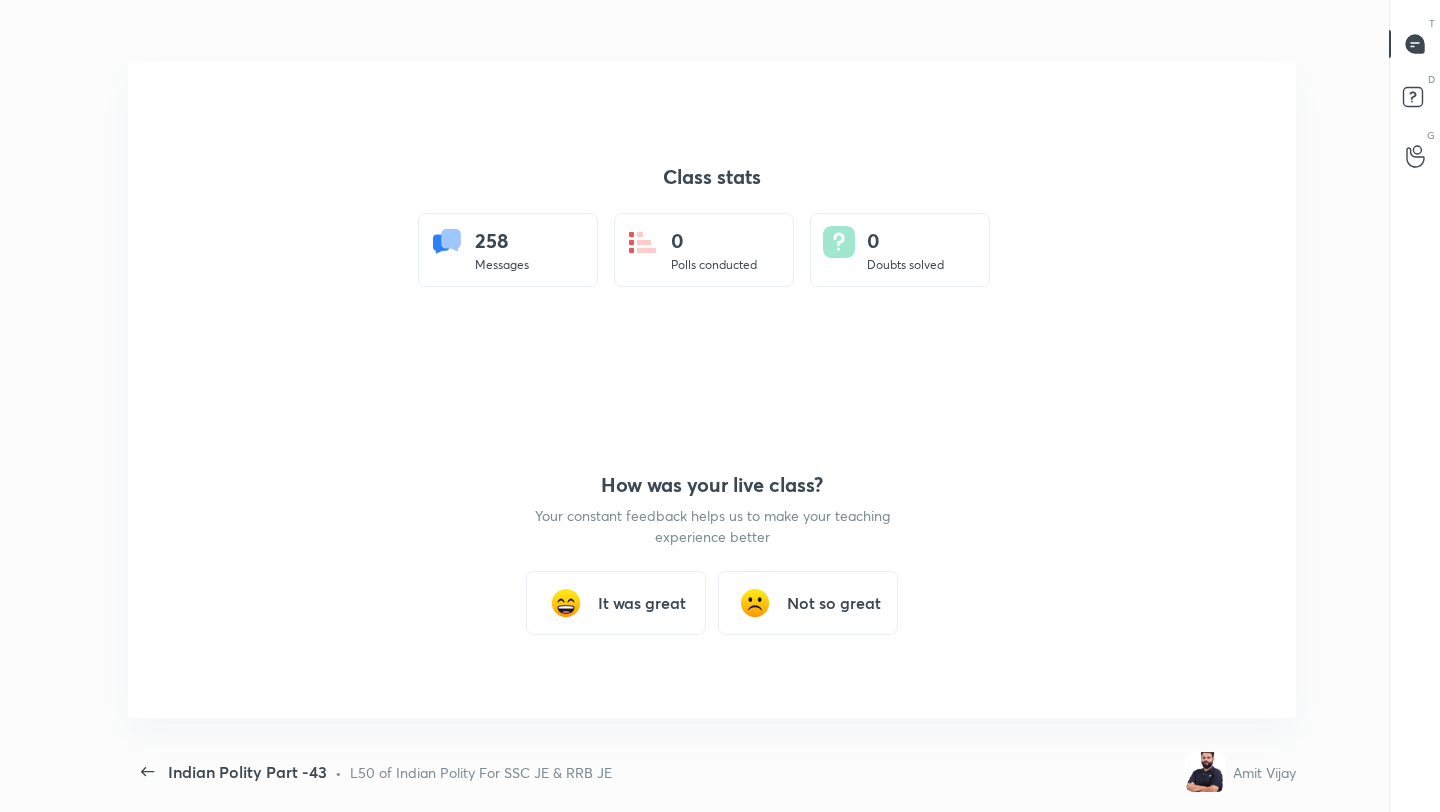 scroll, scrollTop: 99316, scrollLeft: 98643, axis: both 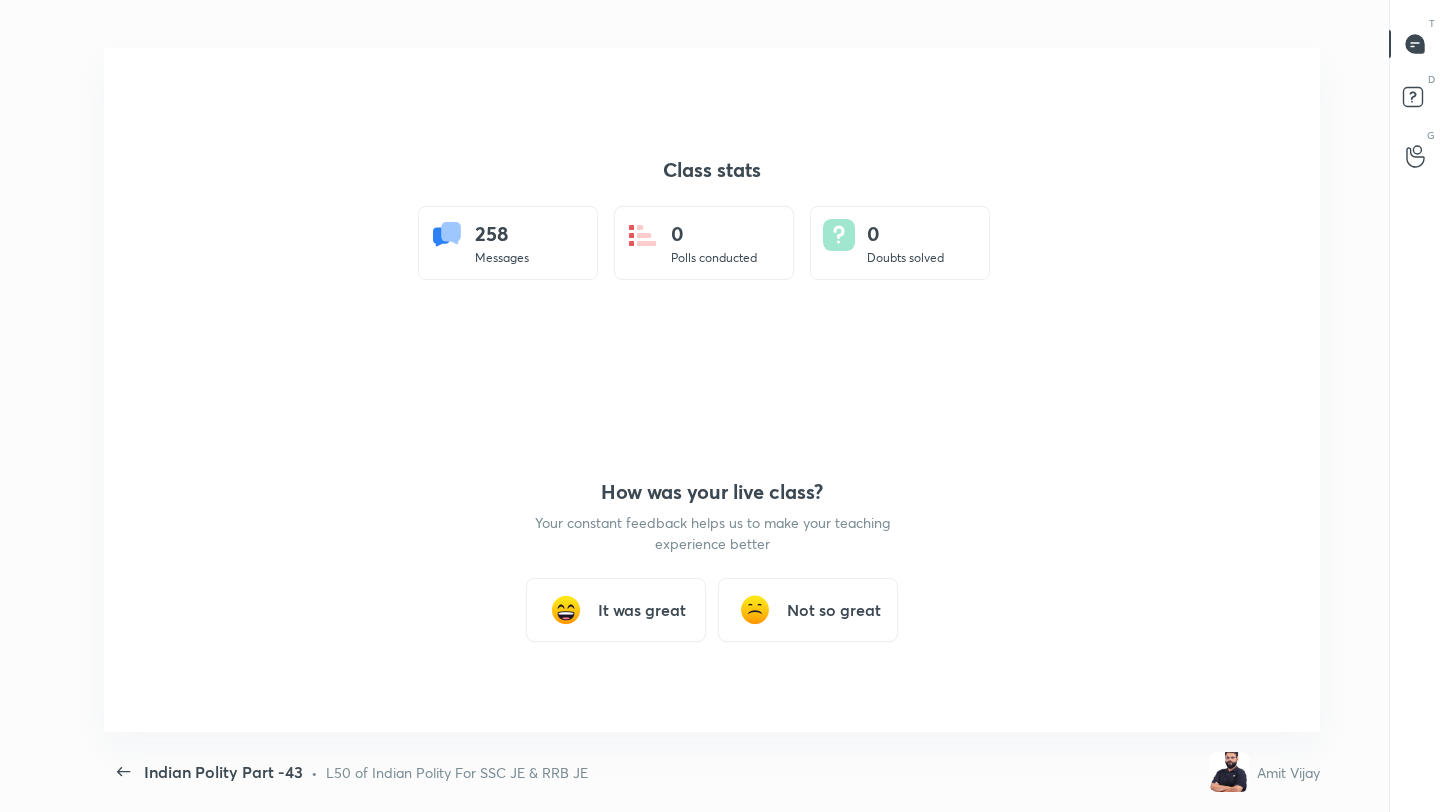 type on "x" 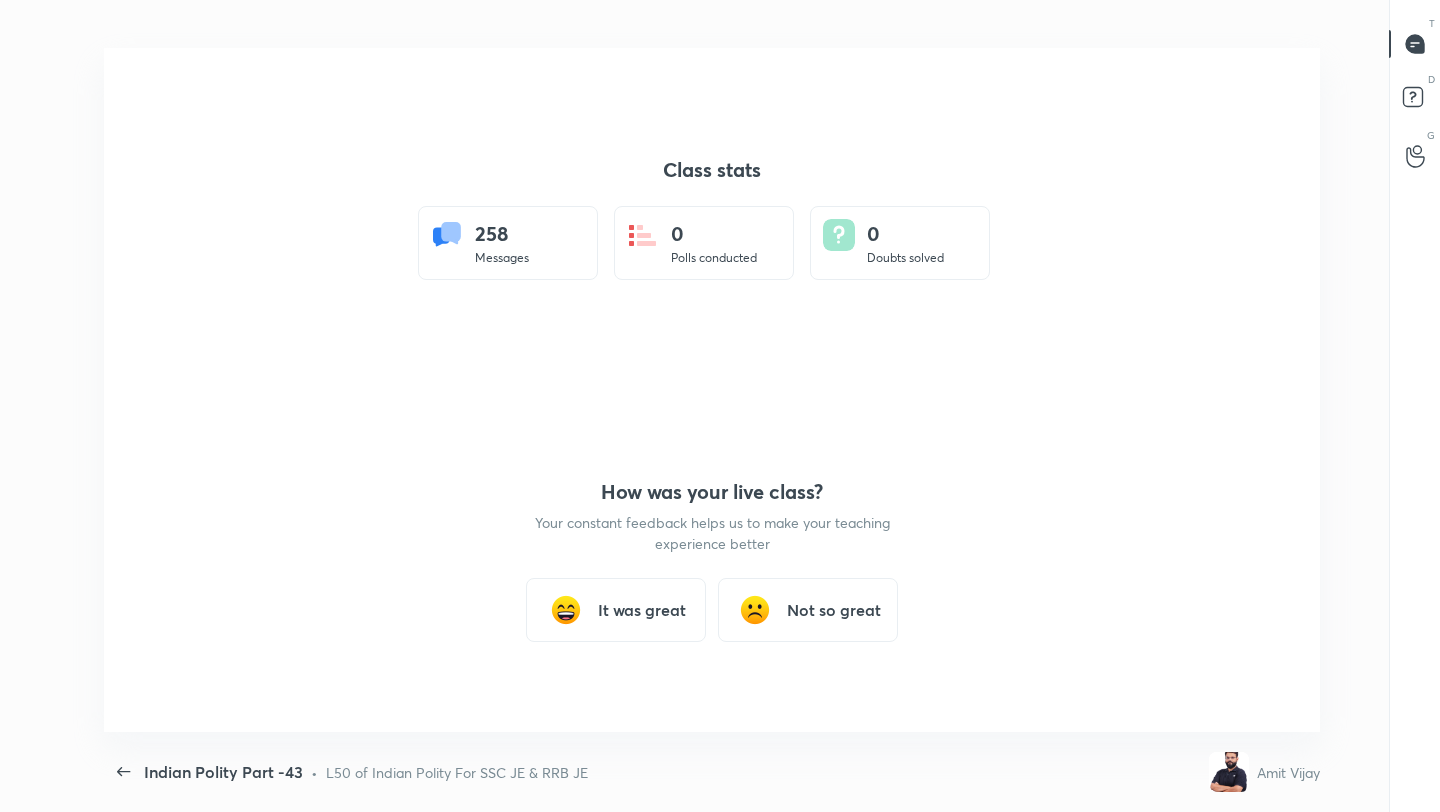 scroll, scrollTop: 7, scrollLeft: 1, axis: both 